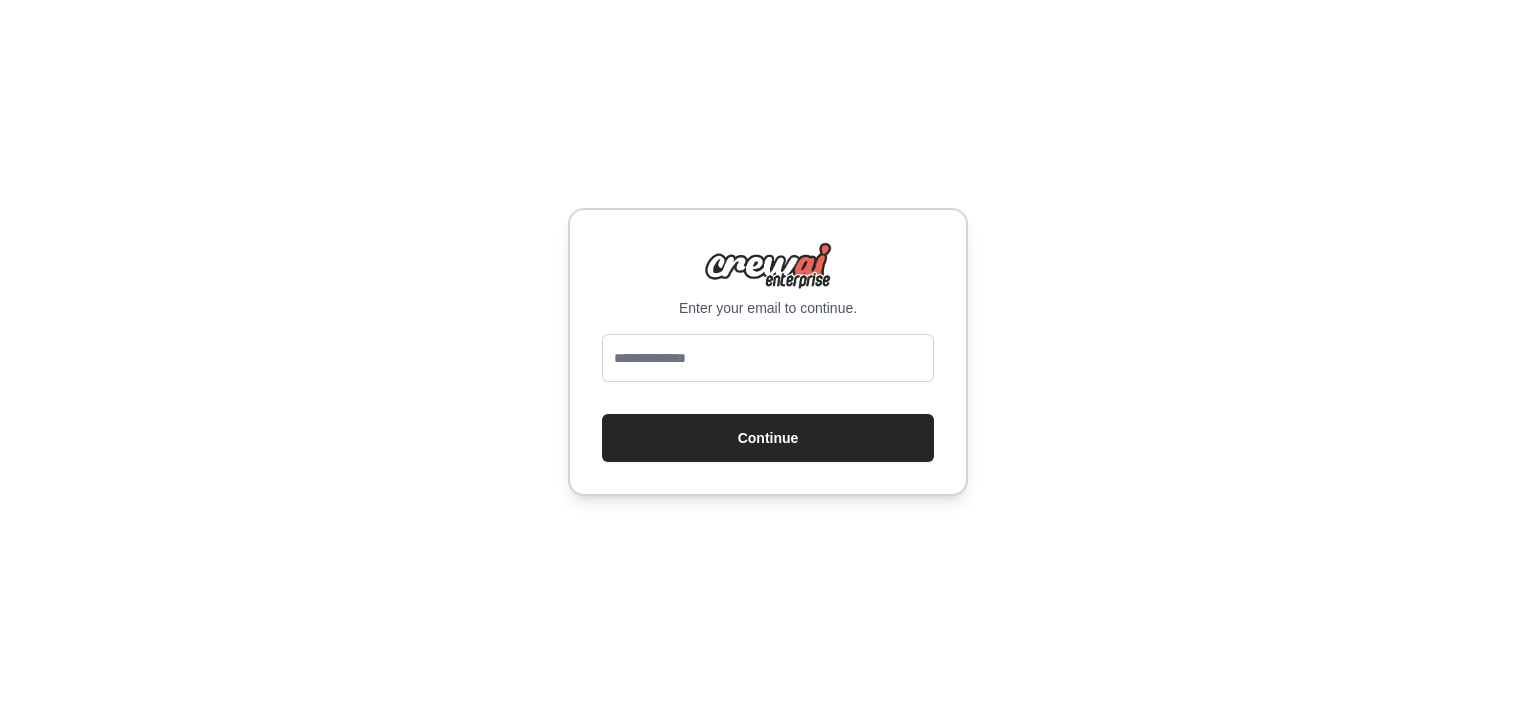 scroll, scrollTop: 0, scrollLeft: 0, axis: both 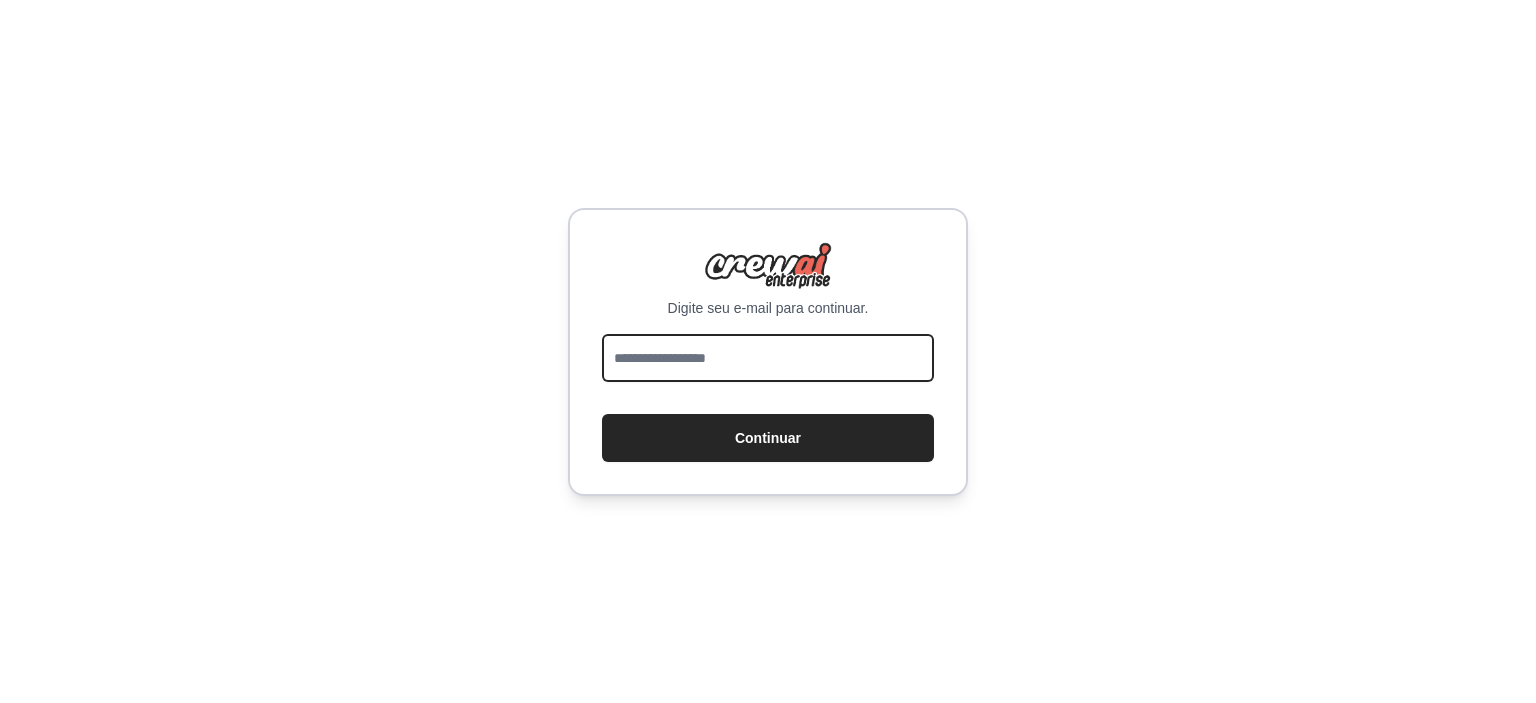 click at bounding box center (768, 358) 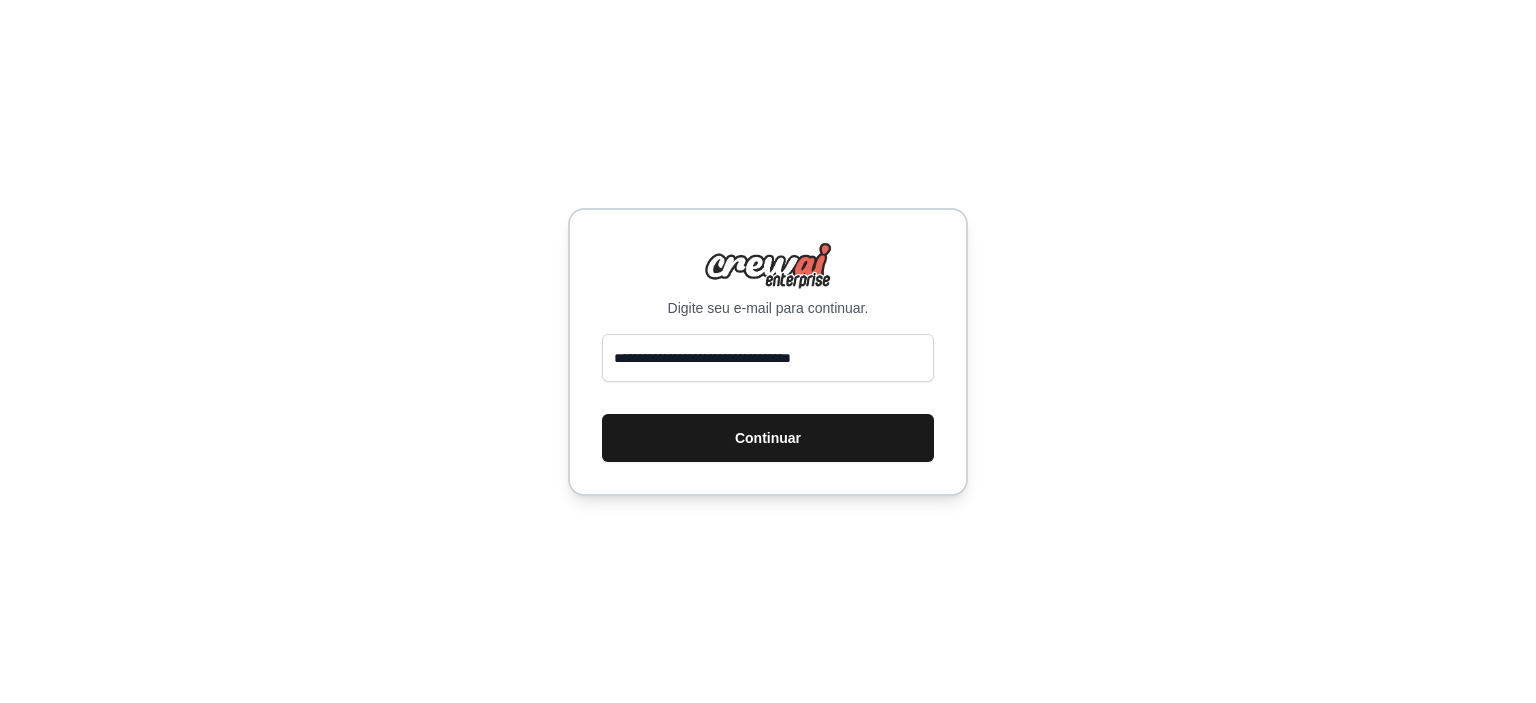click on "Continuar" at bounding box center [768, 438] 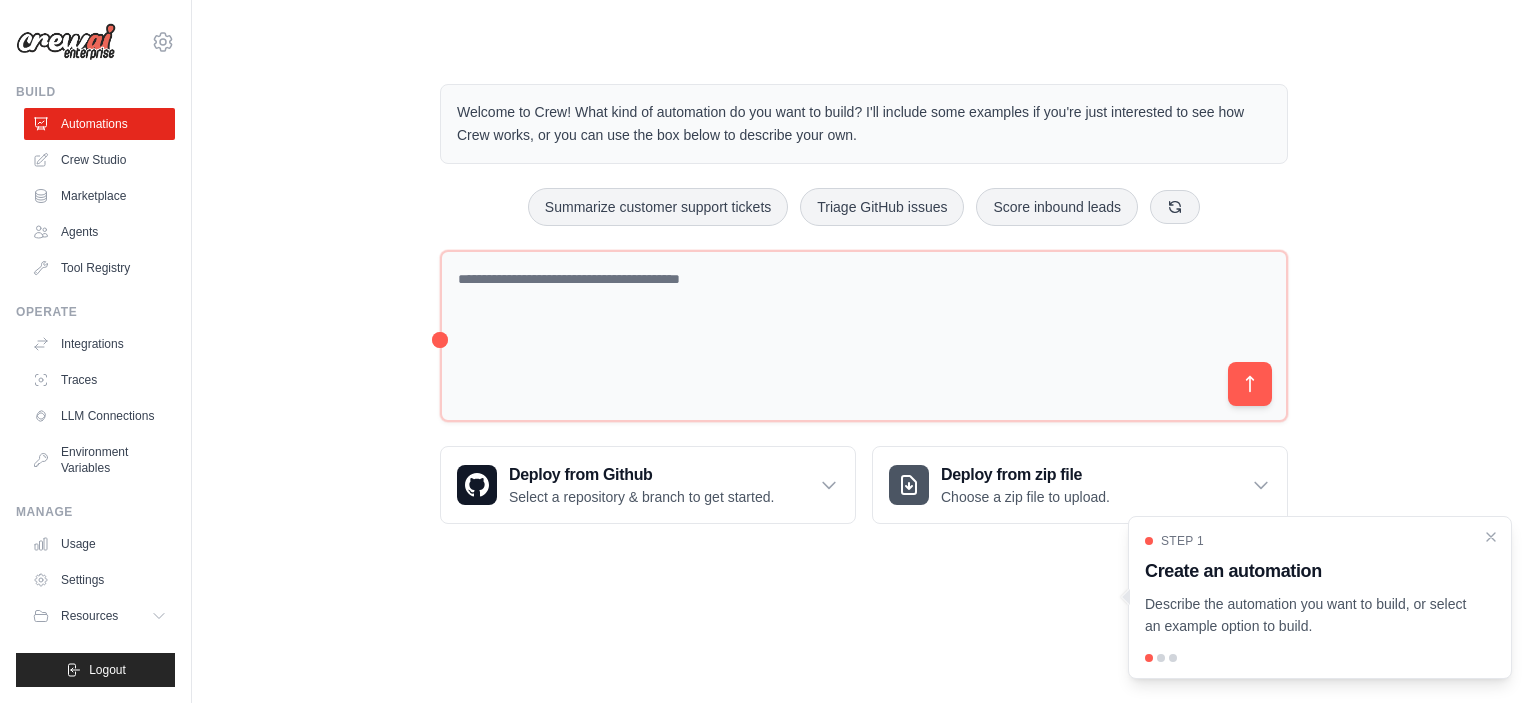 scroll, scrollTop: 0, scrollLeft: 0, axis: both 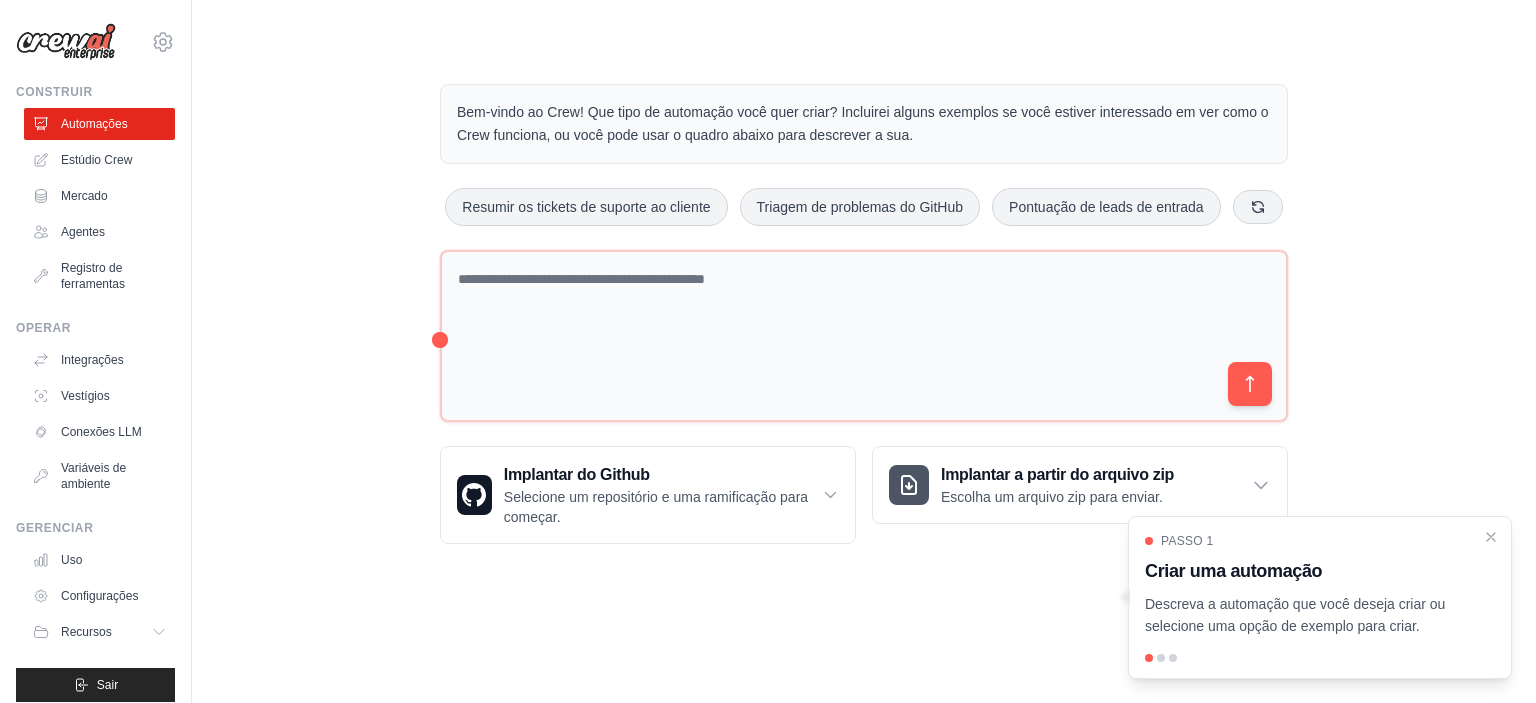 click on "Bem-vindo ao Crew! Que tipo de automação você quer criar? Incluirei alguns exemplos se você estiver interessado em ver como o Crew funciona, ou você pode usar o quadro abaixo para descrever a sua.
Resumir os tickets de suporte ao cliente
Triagem de problemas do GitHub
Pontuação de leads de entrada
Implantar do Github
Selecione um repositório e uma ramificação para começar." at bounding box center [864, 314] 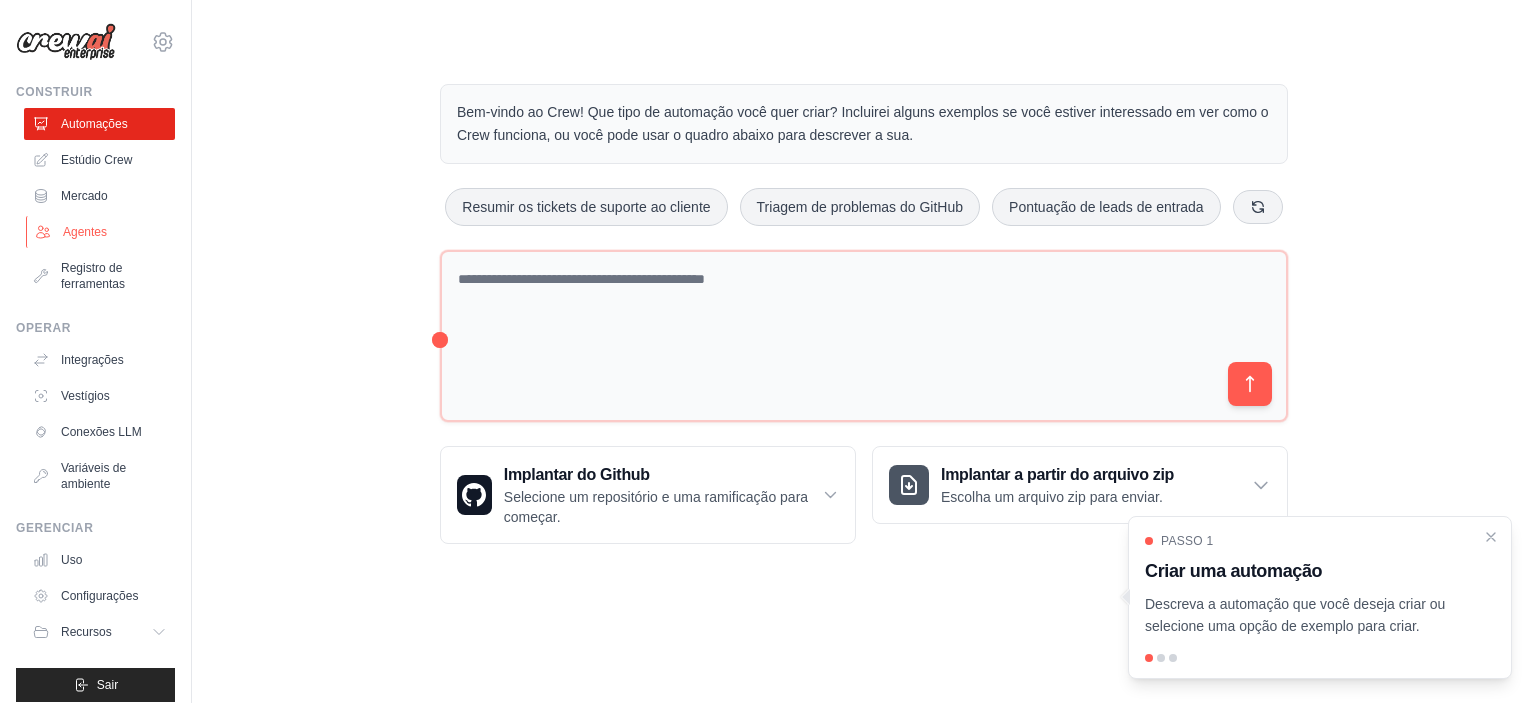 click on "Agentes" at bounding box center (85, 232) 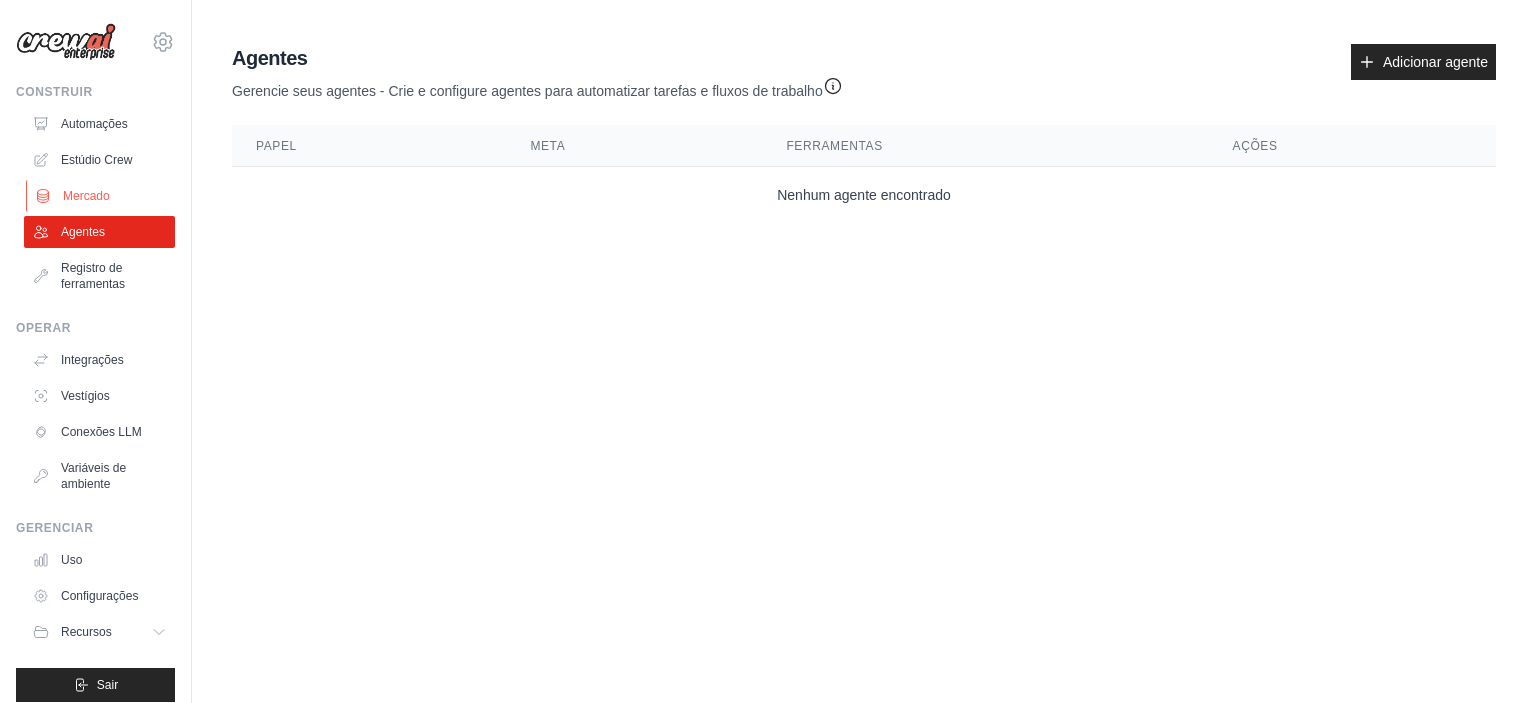 click on "Mercado" at bounding box center [86, 196] 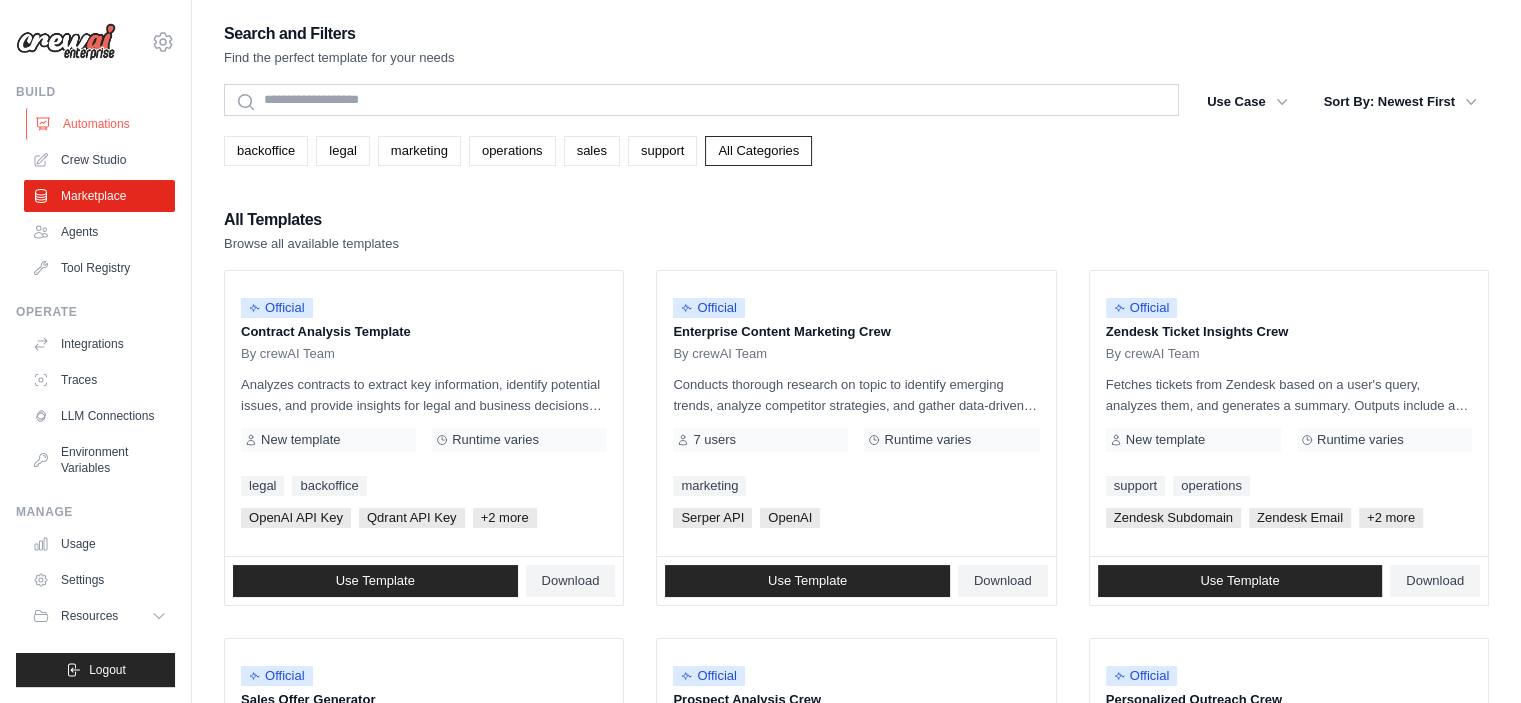 click on "Automations" at bounding box center [101, 124] 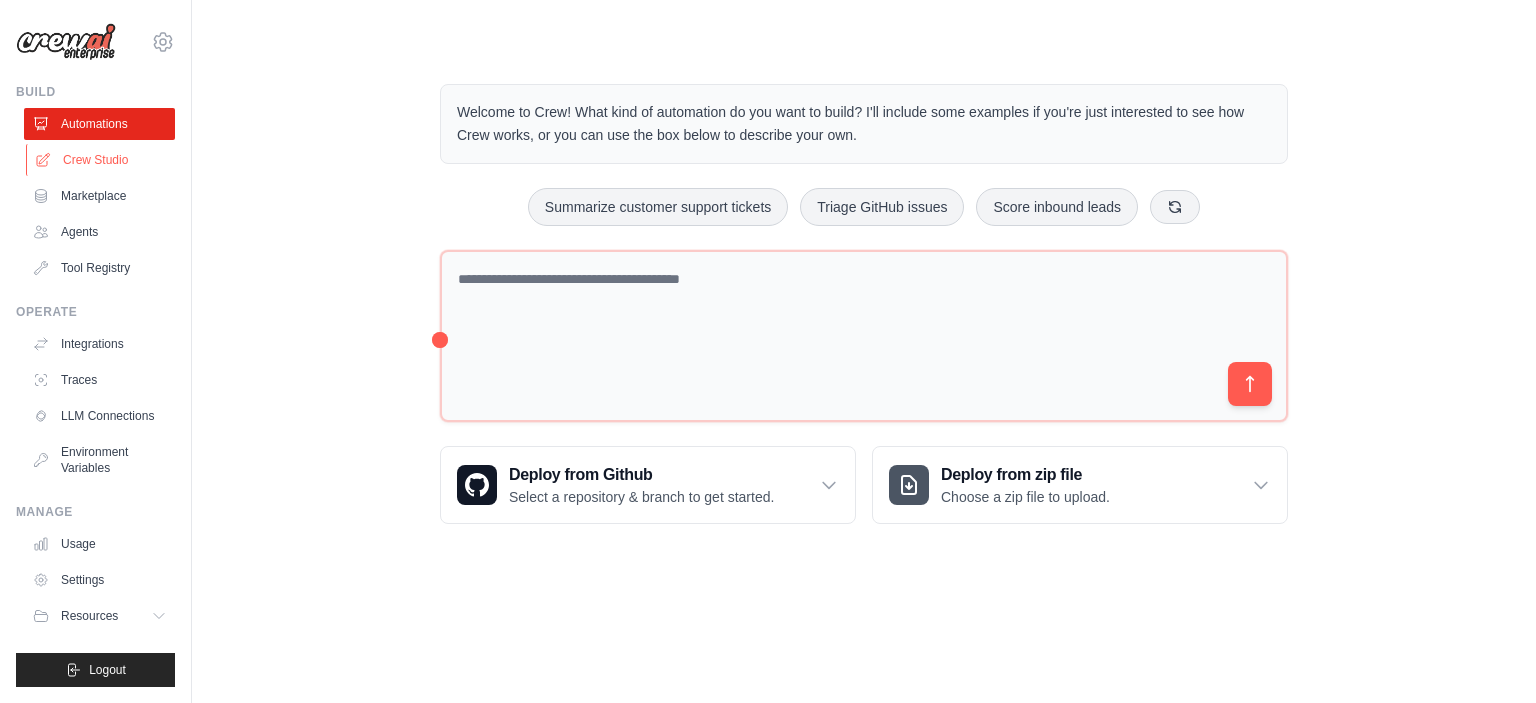 click on "Crew Studio" at bounding box center (101, 160) 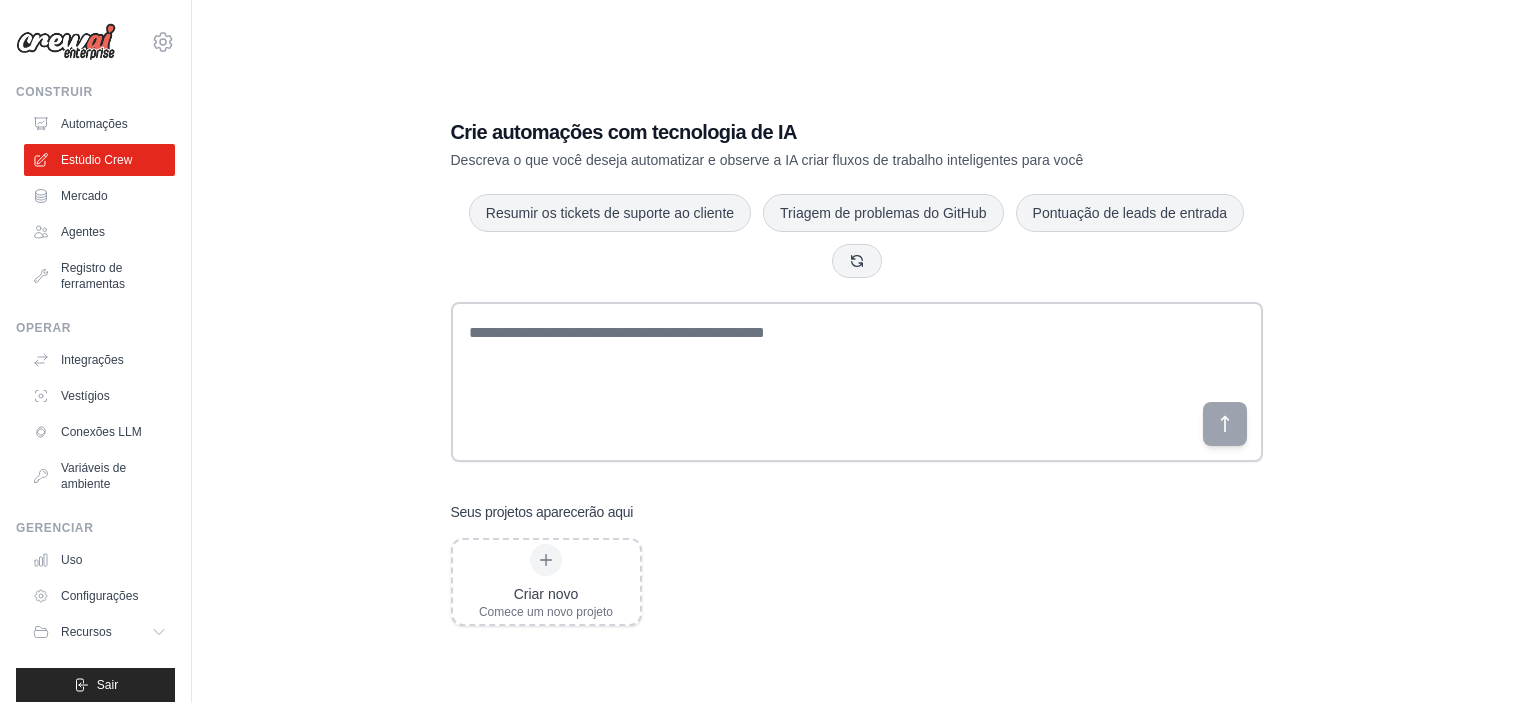 scroll, scrollTop: 0, scrollLeft: 0, axis: both 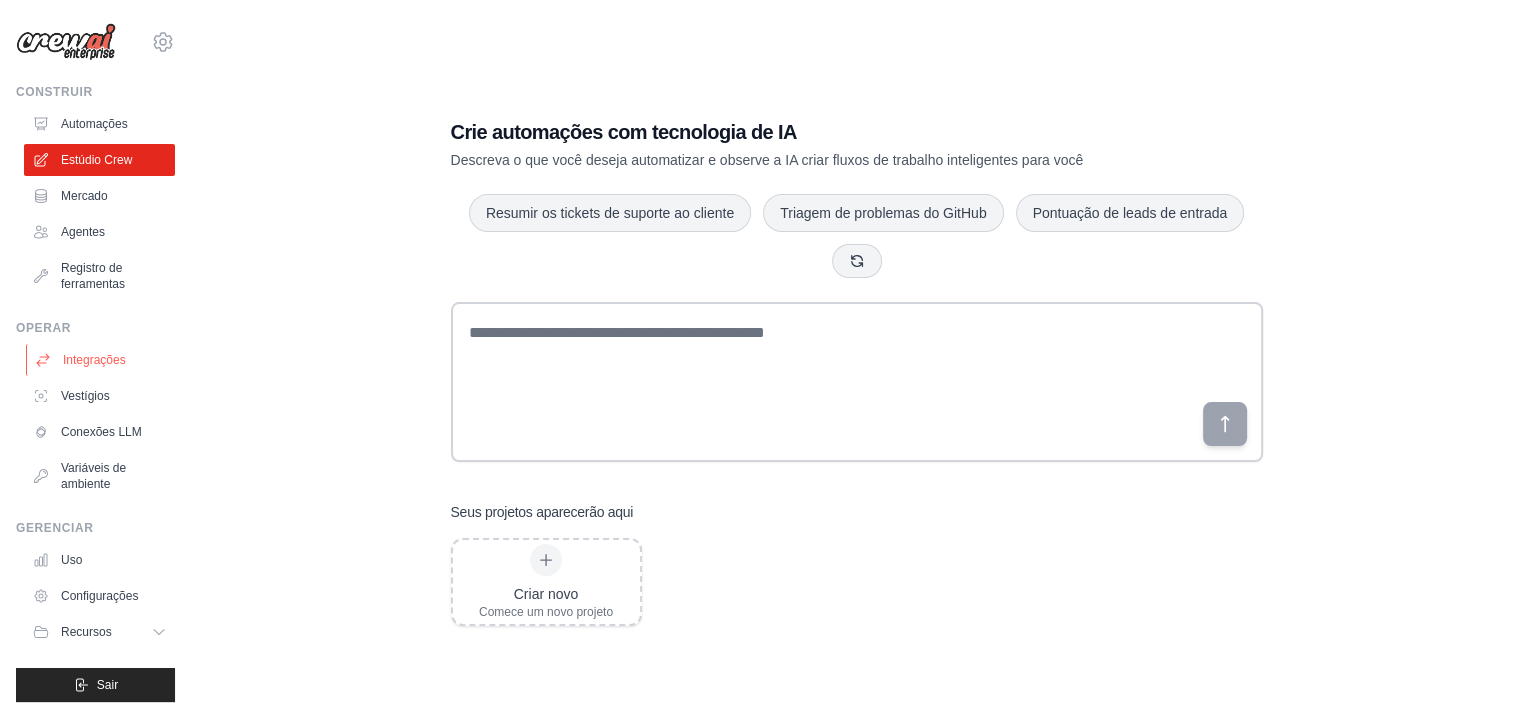 click on "Integrações" at bounding box center [94, 360] 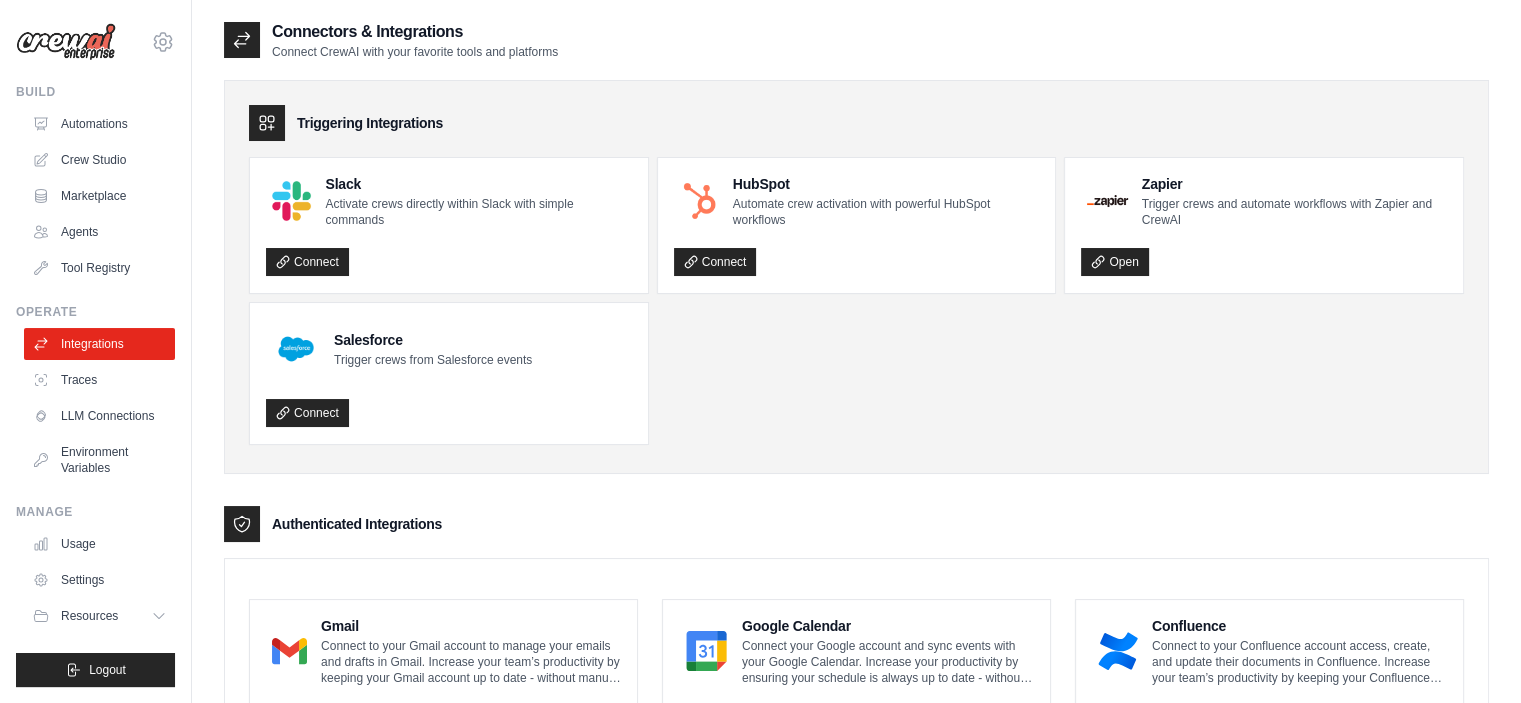 click on "Environment Variables" at bounding box center (99, 460) 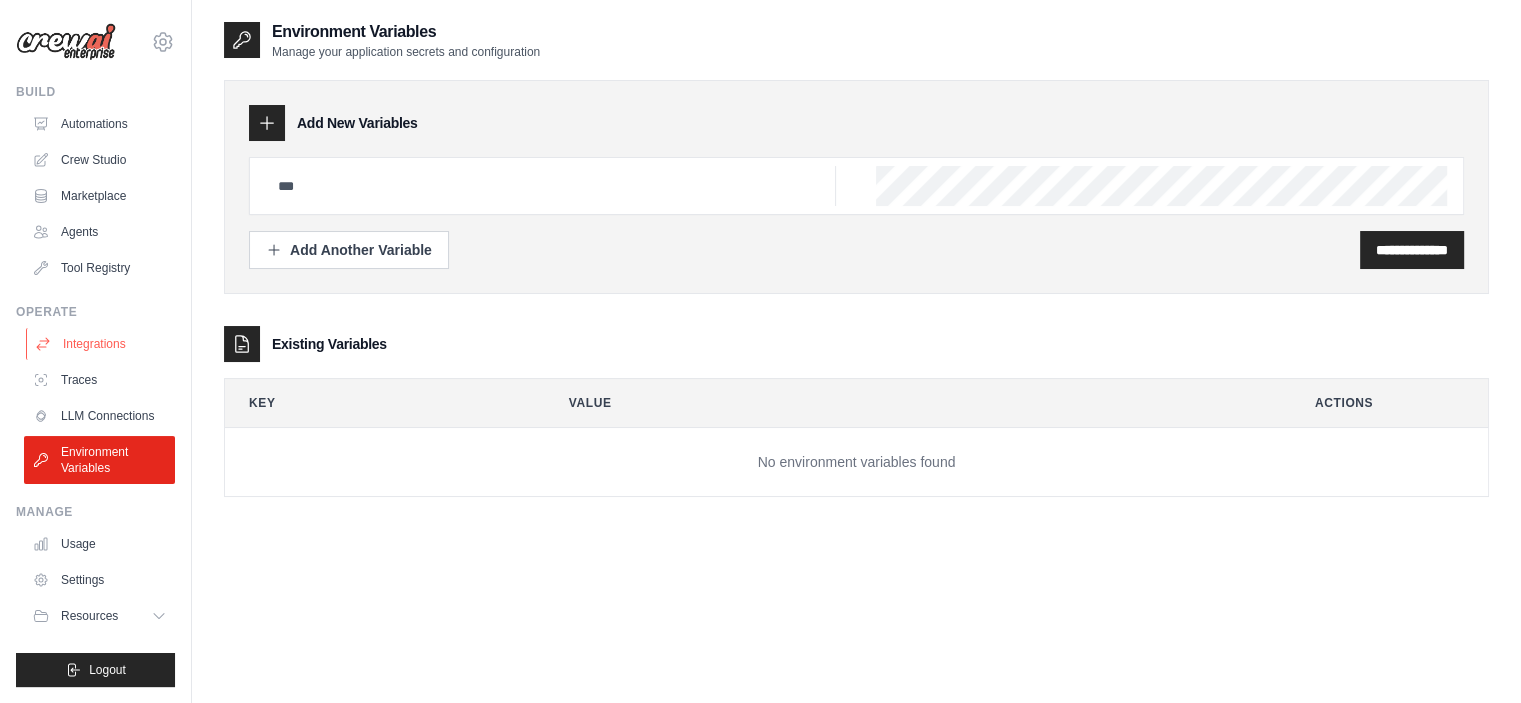 click on "Integrations" at bounding box center [101, 344] 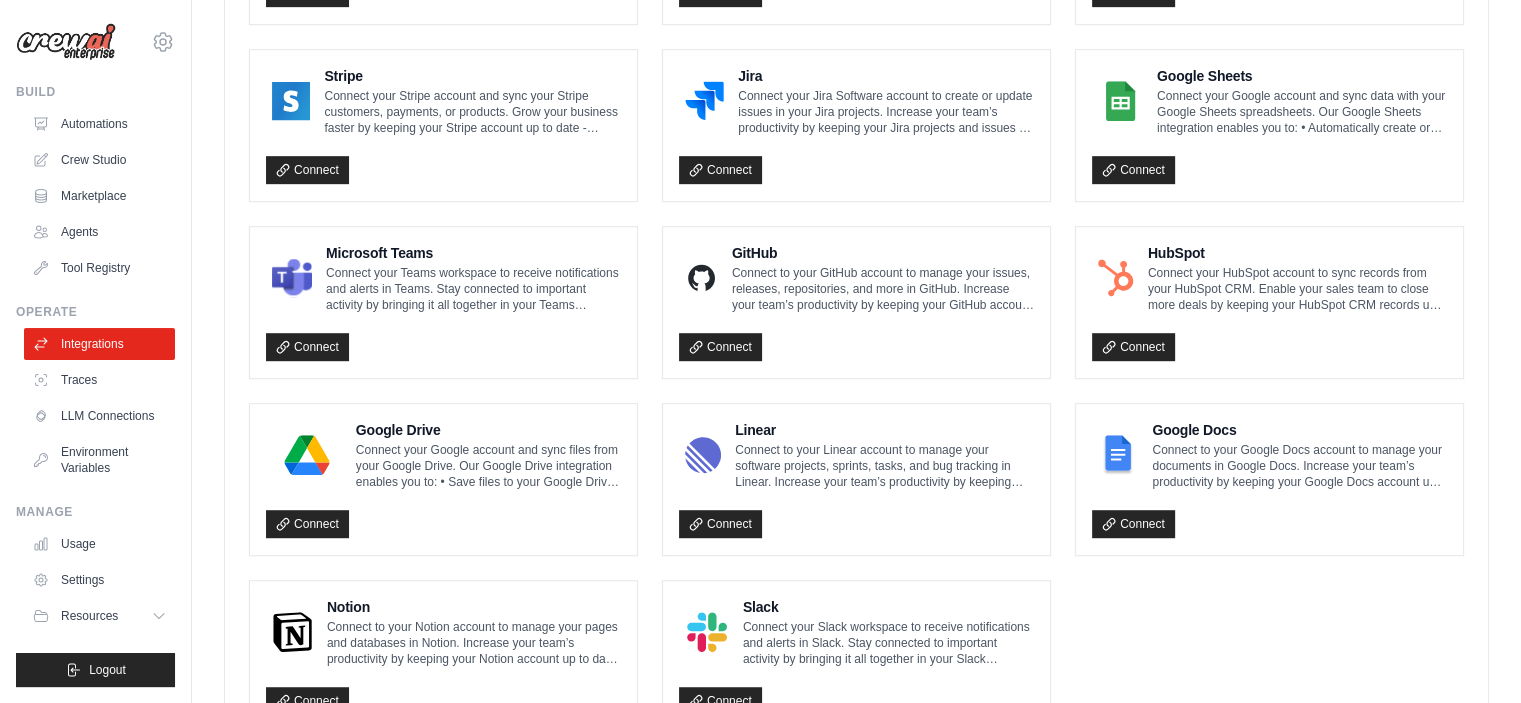 scroll, scrollTop: 1173, scrollLeft: 0, axis: vertical 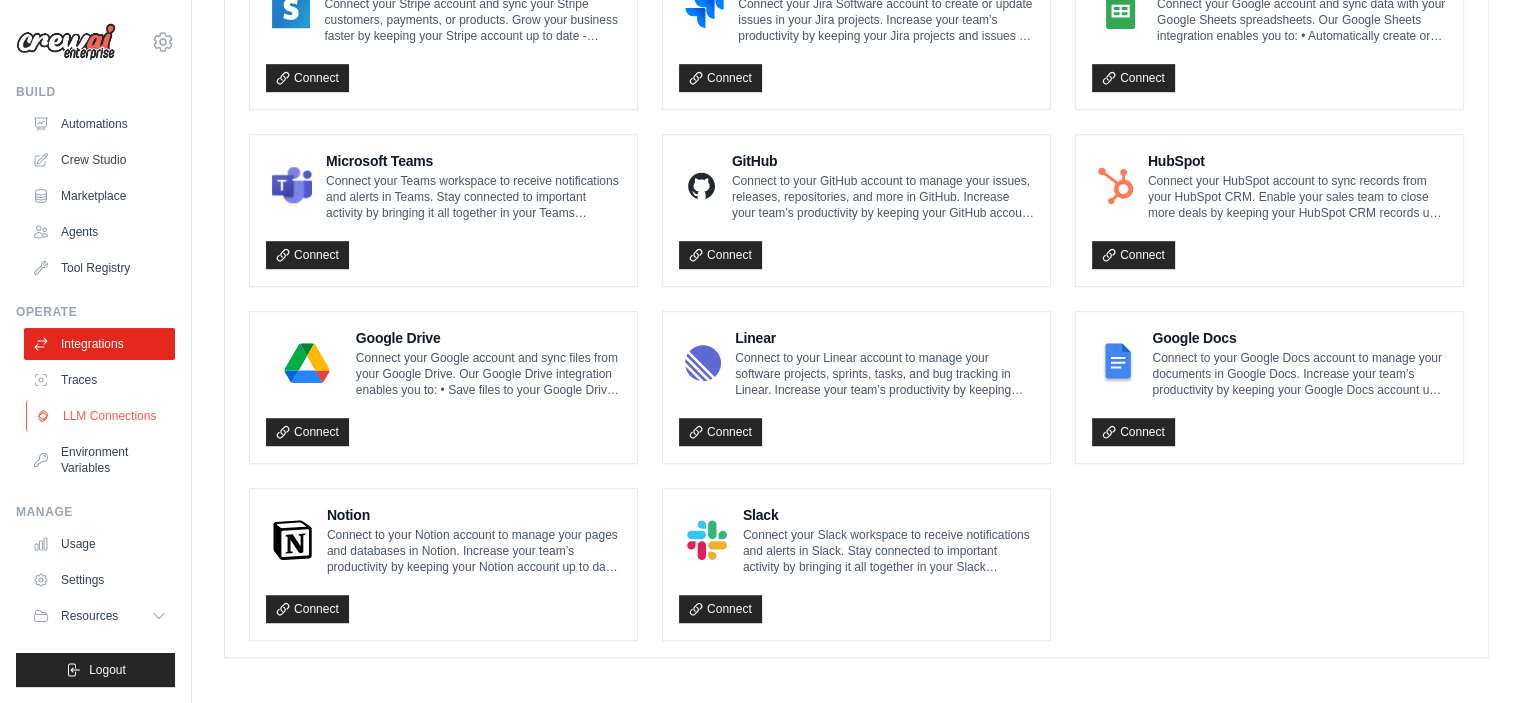 click on "LLM Connections" at bounding box center (101, 416) 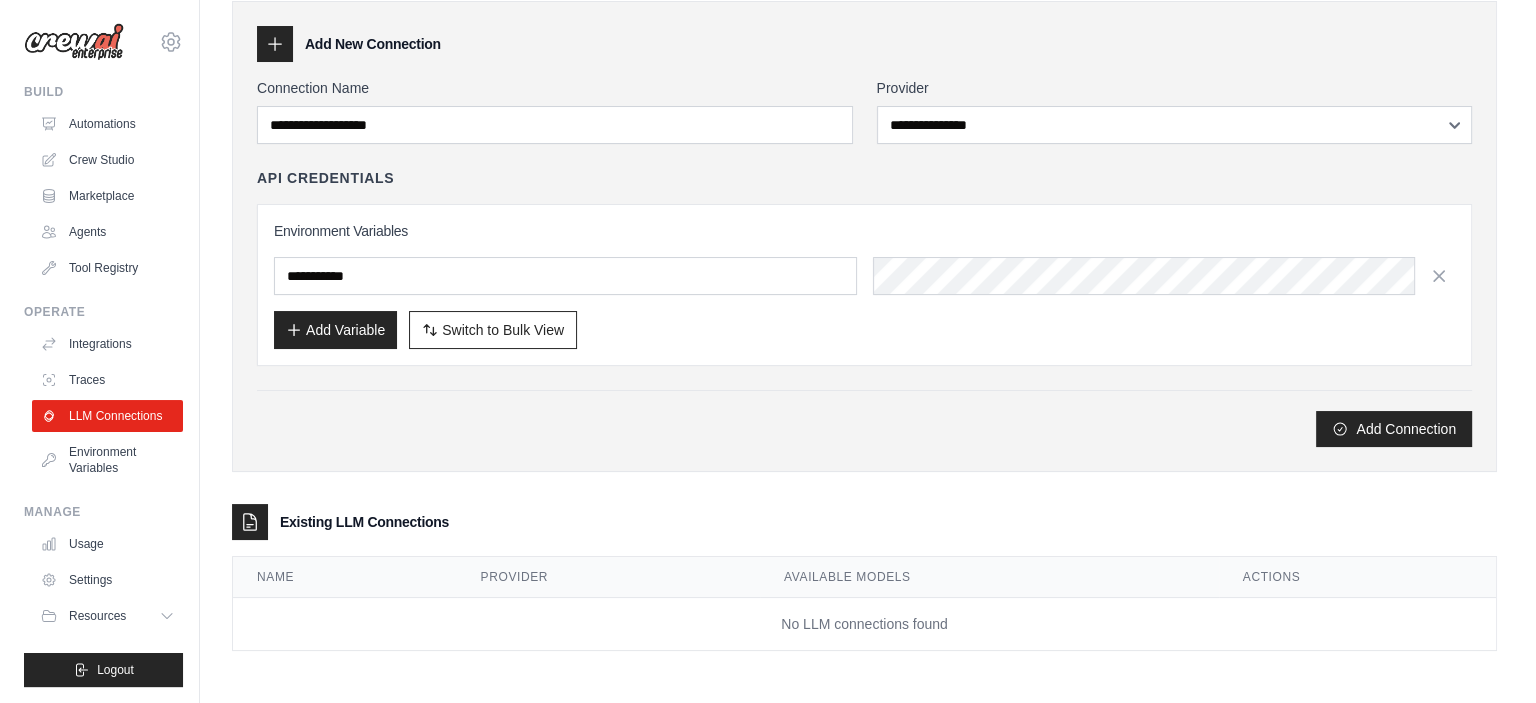 scroll, scrollTop: 0, scrollLeft: 0, axis: both 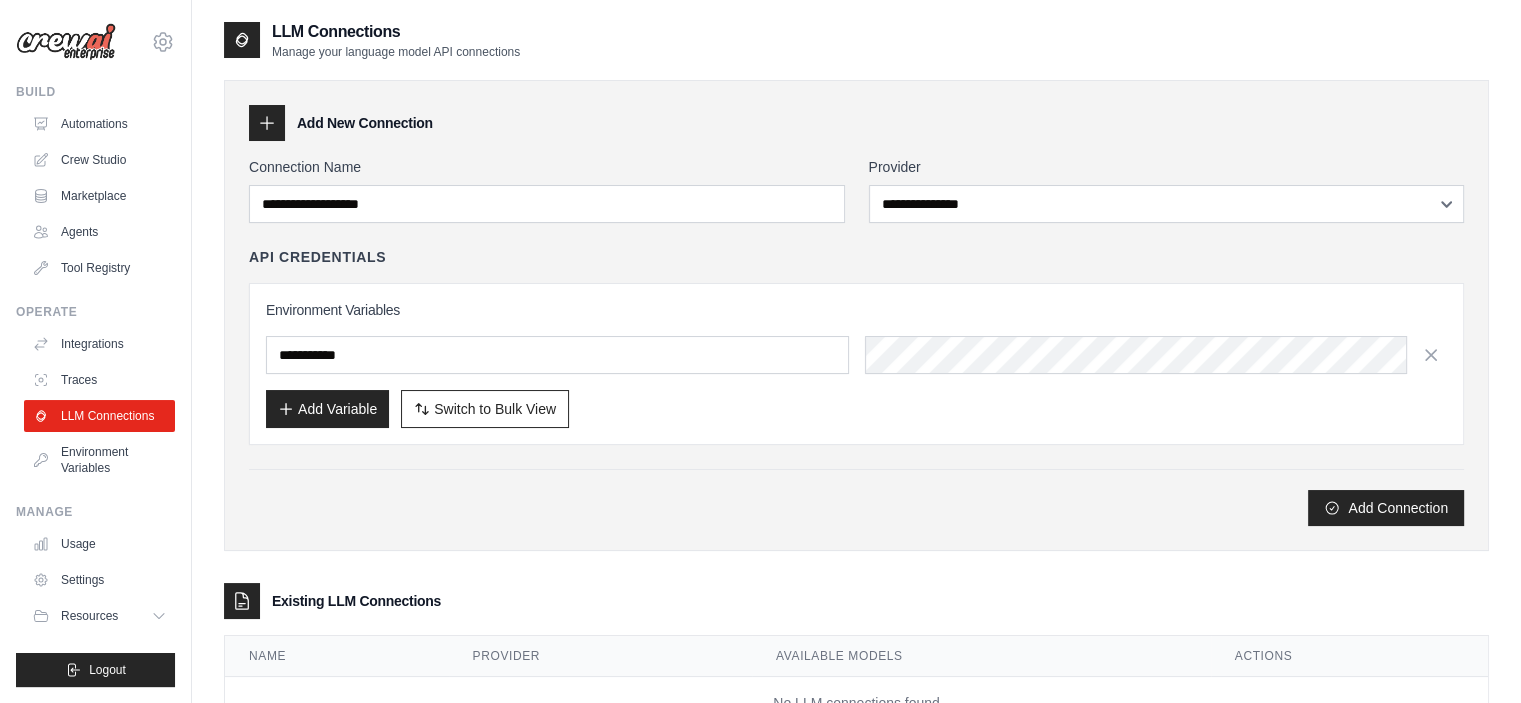 click on "LLM Connections" at bounding box center [99, 416] 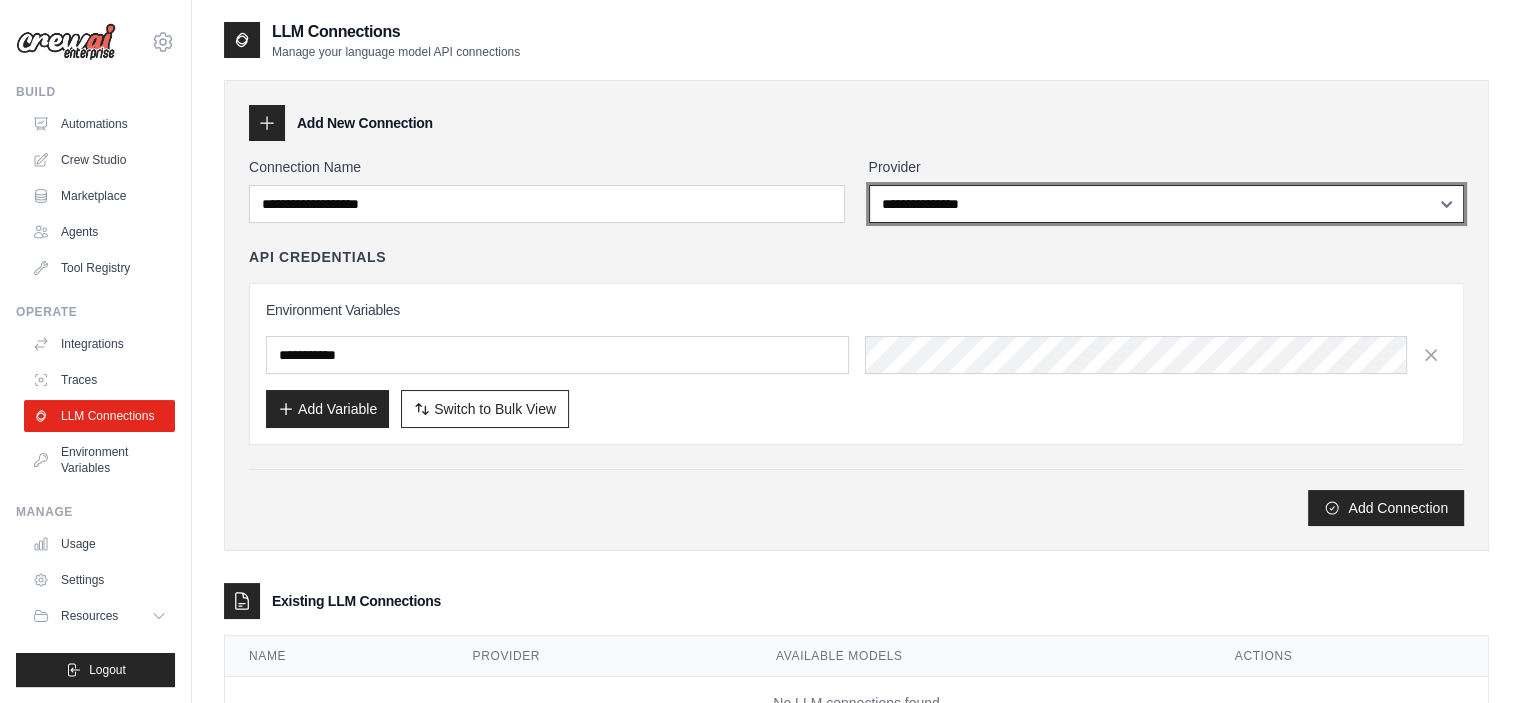 click on "**********" at bounding box center [1167, 204] 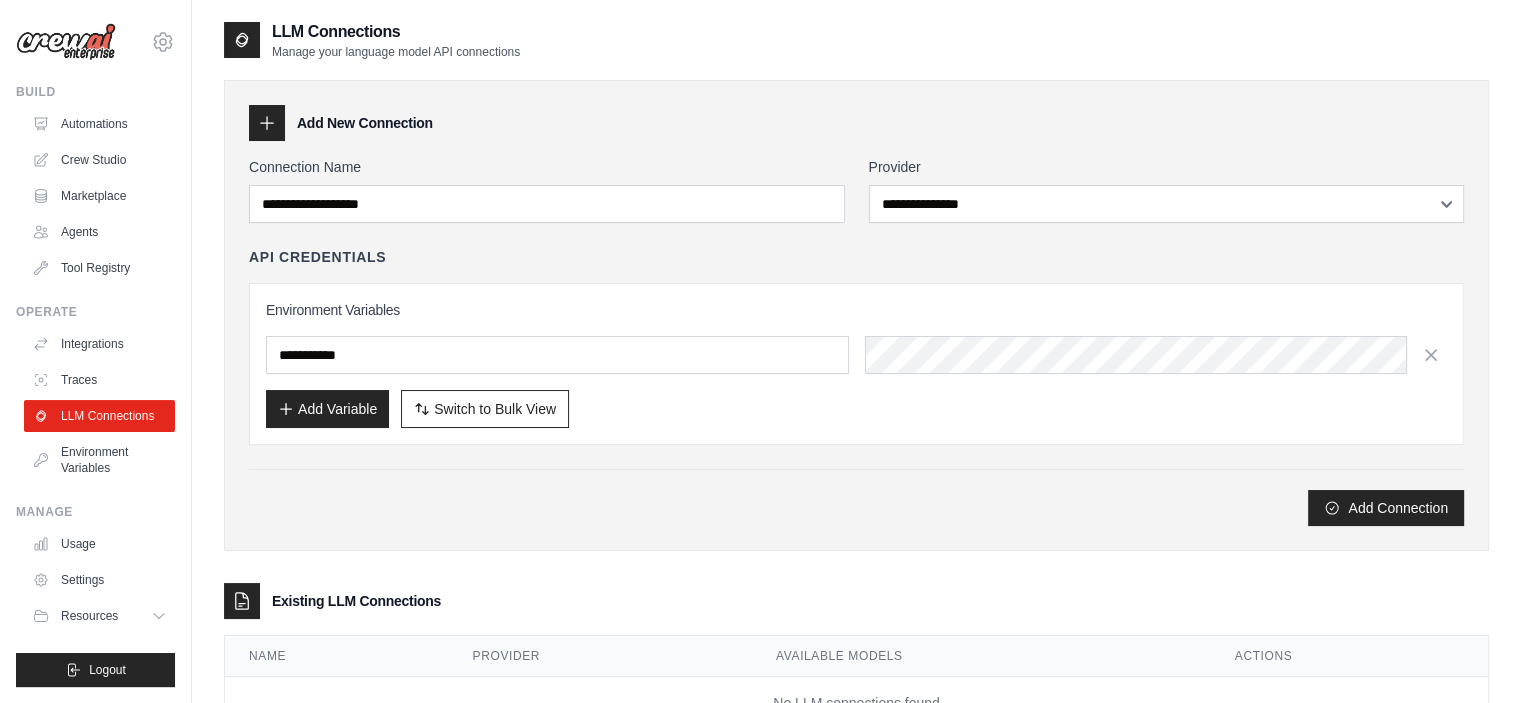 click on "Environment Variables
Add Variable
Switch to Bulk View
Switch to Table View" at bounding box center (856, 364) 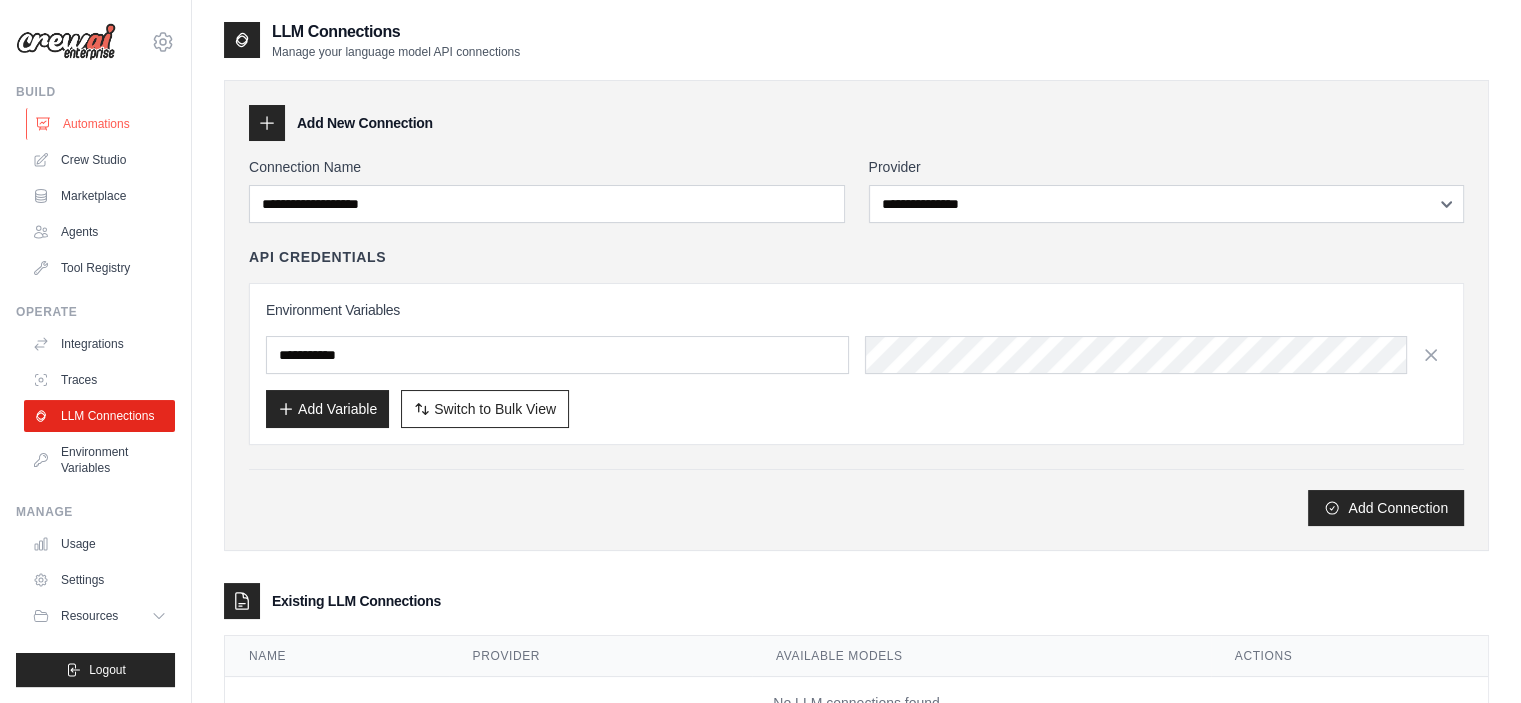 click on "Automations" at bounding box center [101, 124] 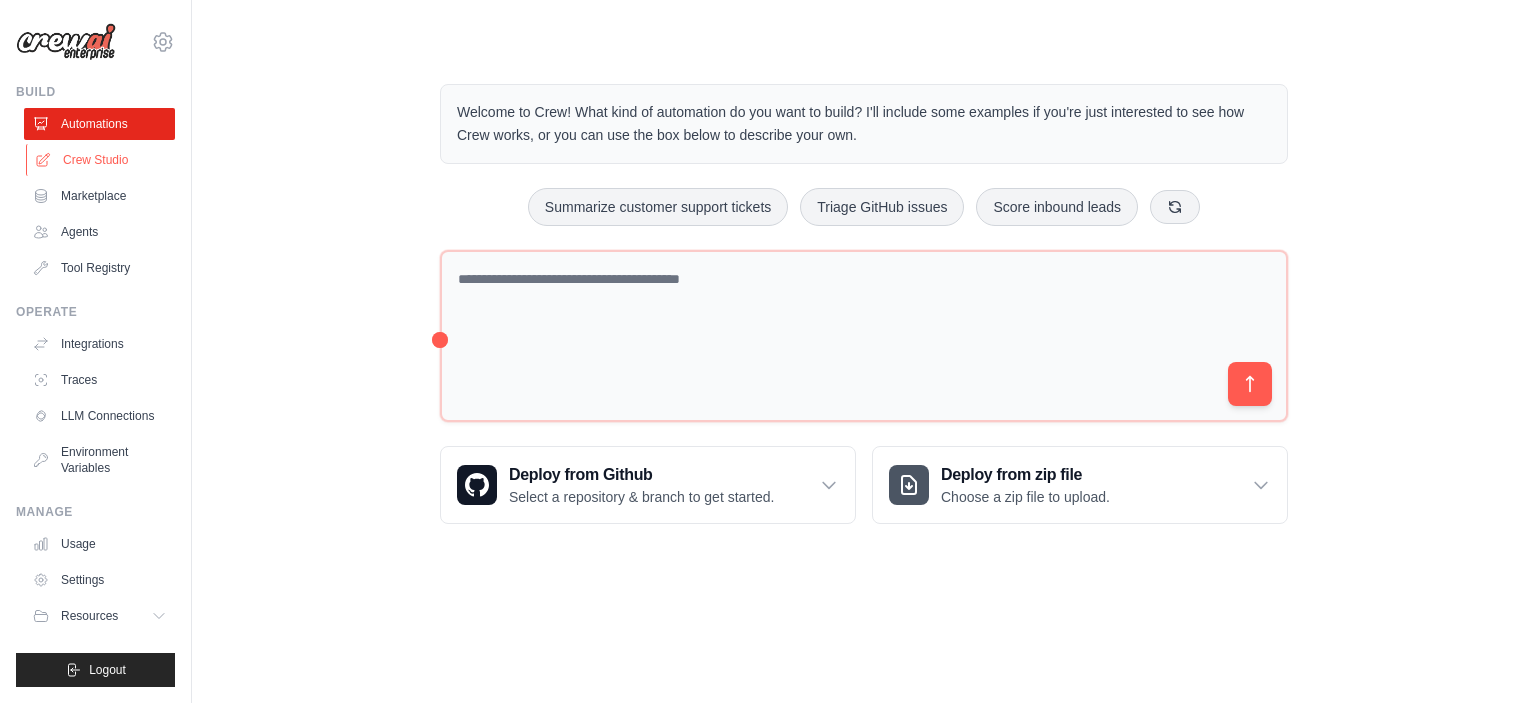 drag, startPoint x: 272, startPoint y: 108, endPoint x: 164, endPoint y: 143, distance: 113.52973 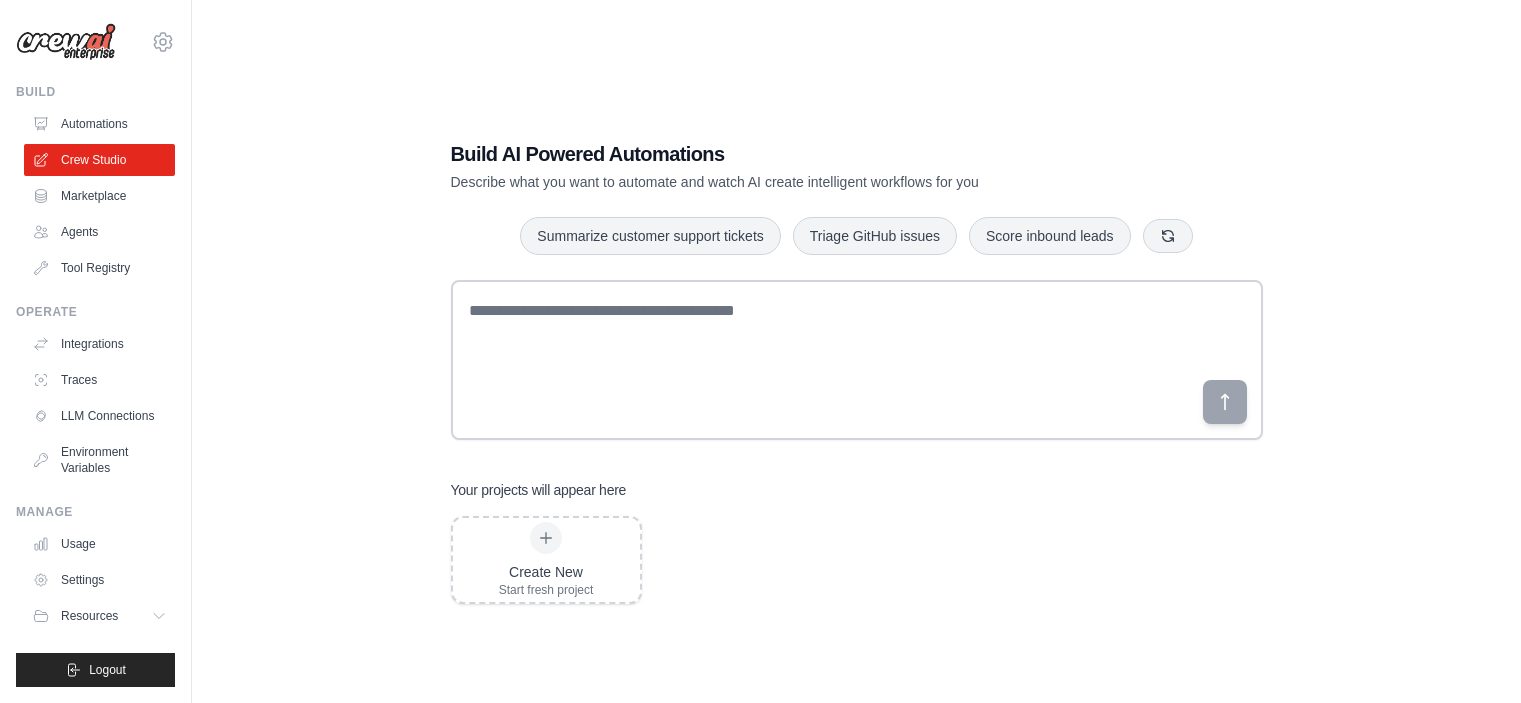 scroll, scrollTop: 0, scrollLeft: 0, axis: both 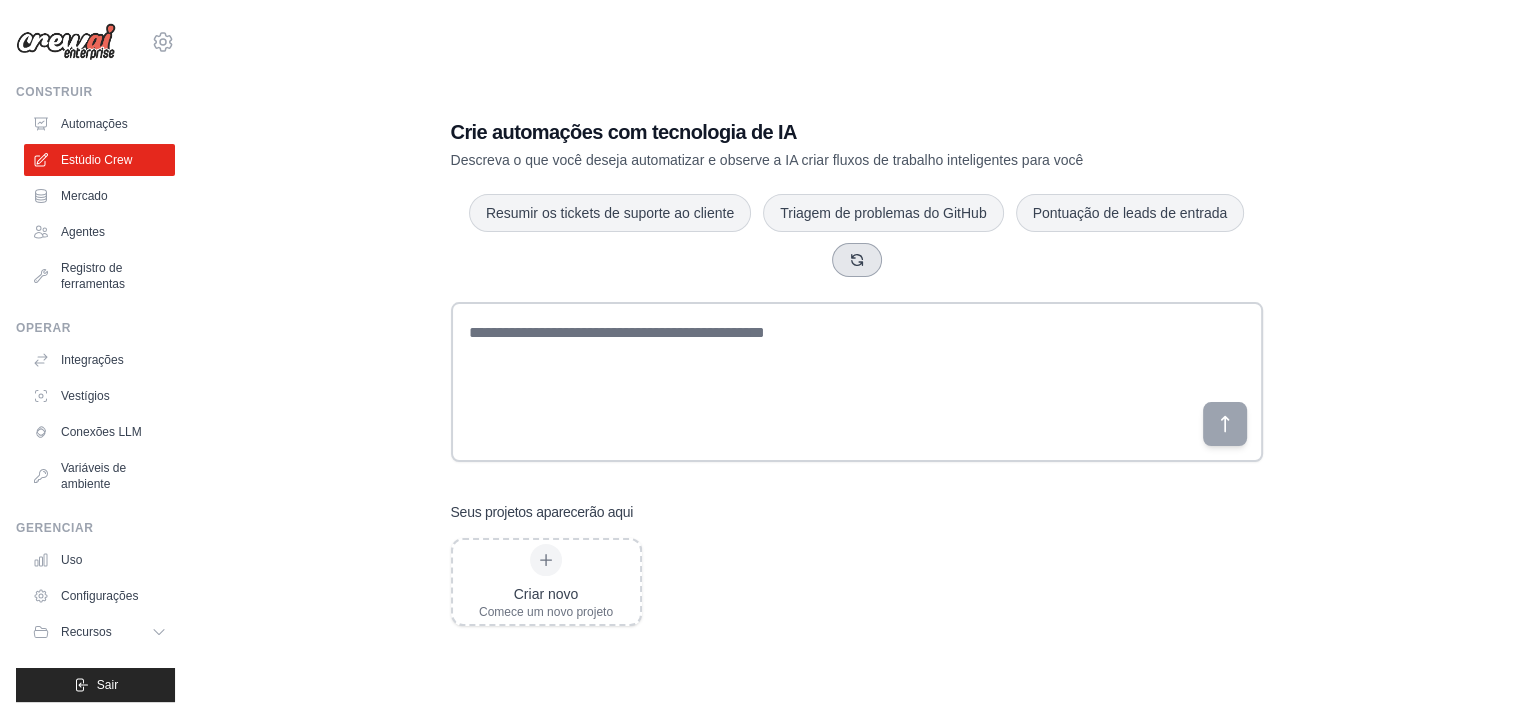 click at bounding box center [857, 260] 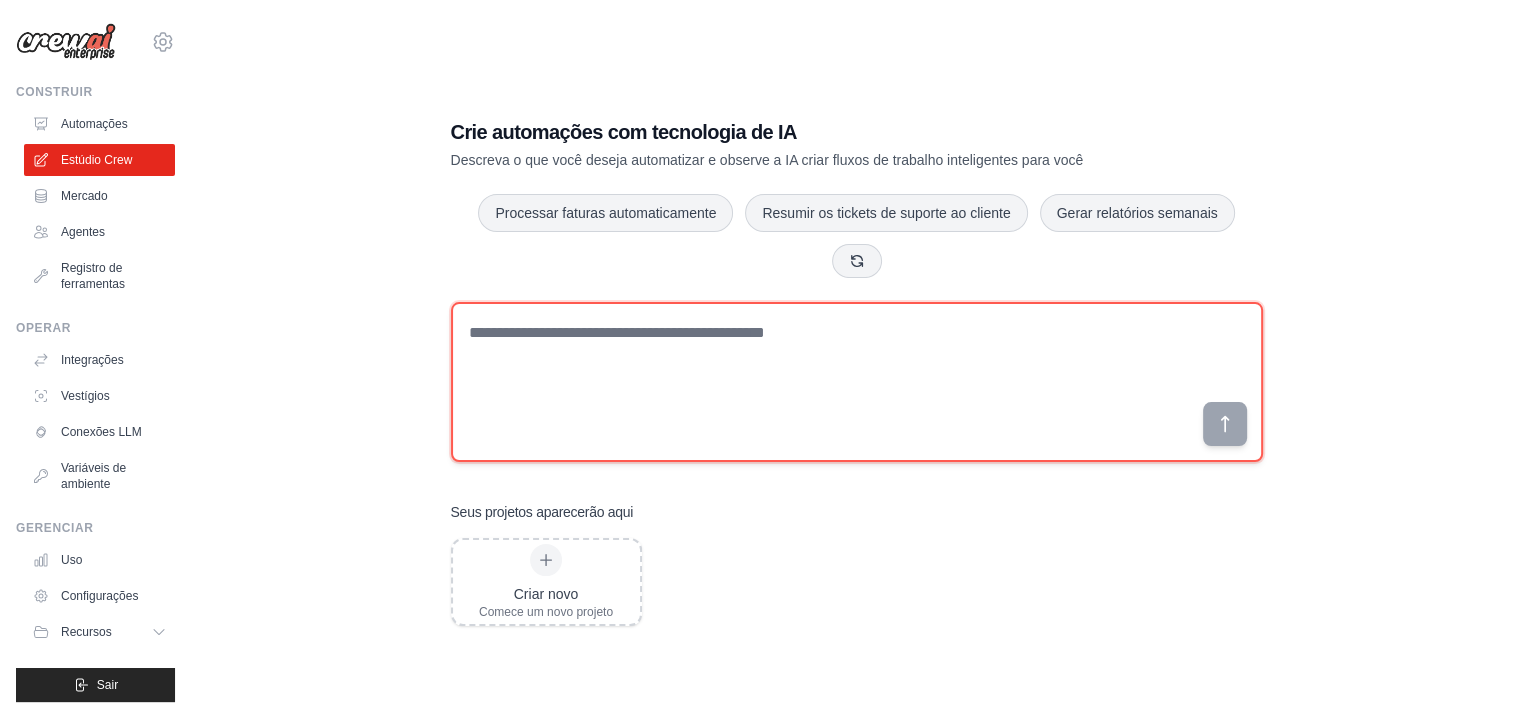 click at bounding box center (857, 382) 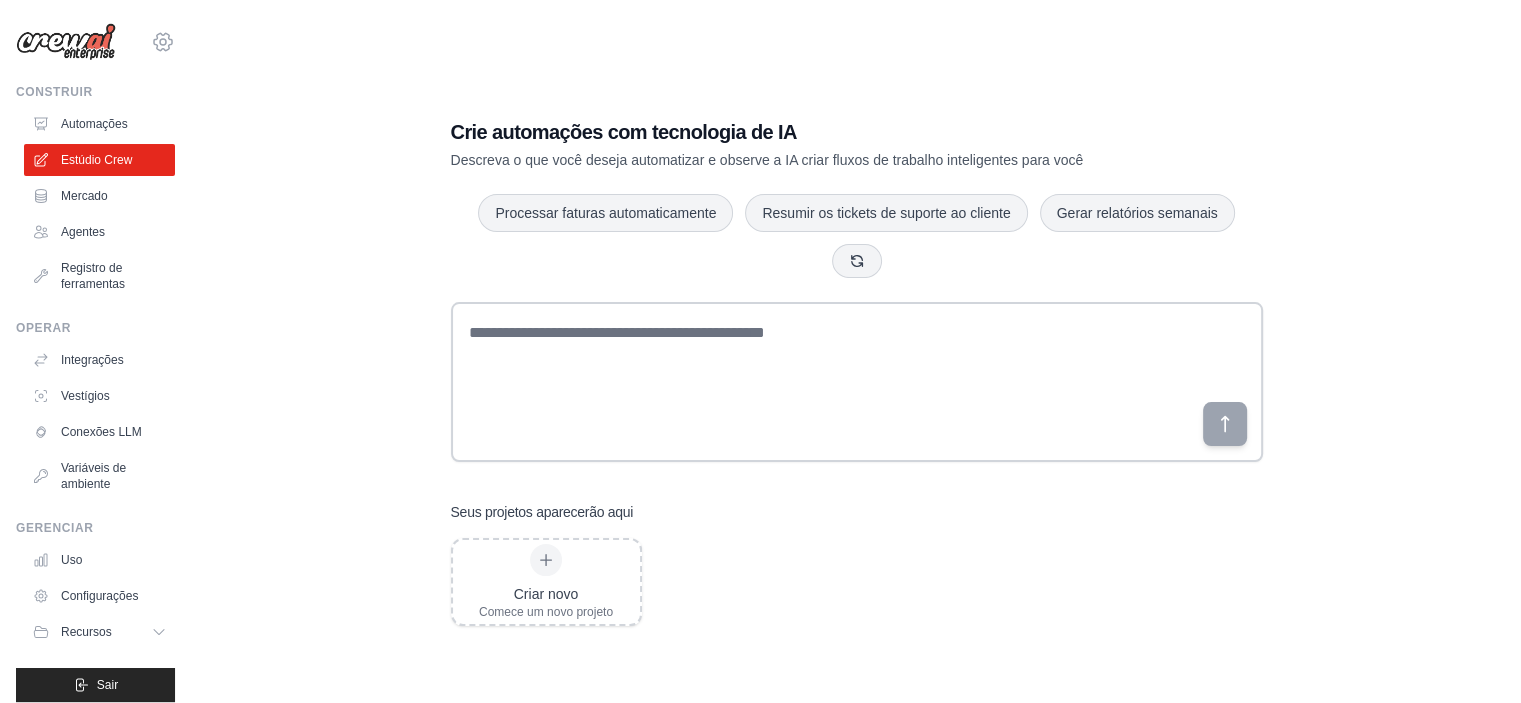 click 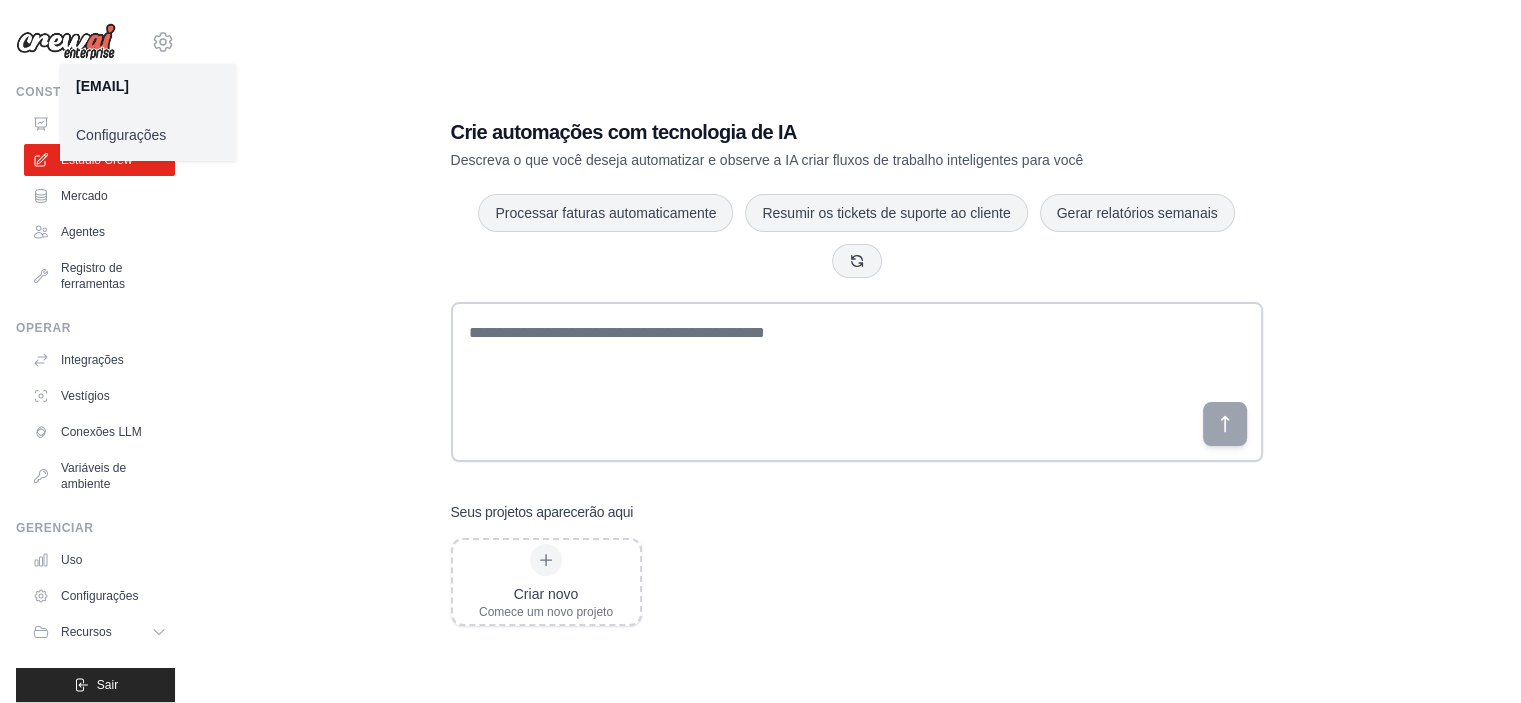 click on "Crie automações com tecnologia de IA Descreva o que você deseja automatizar e observe a IA criar fluxos de trabalho inteligentes para você Processar faturas automaticamente Resumir os tickets de suporte ao cliente Gerar relatórios semanais Seus projetos aparecerão aqui Criar novo Comece um novo projeto" at bounding box center [856, 371] 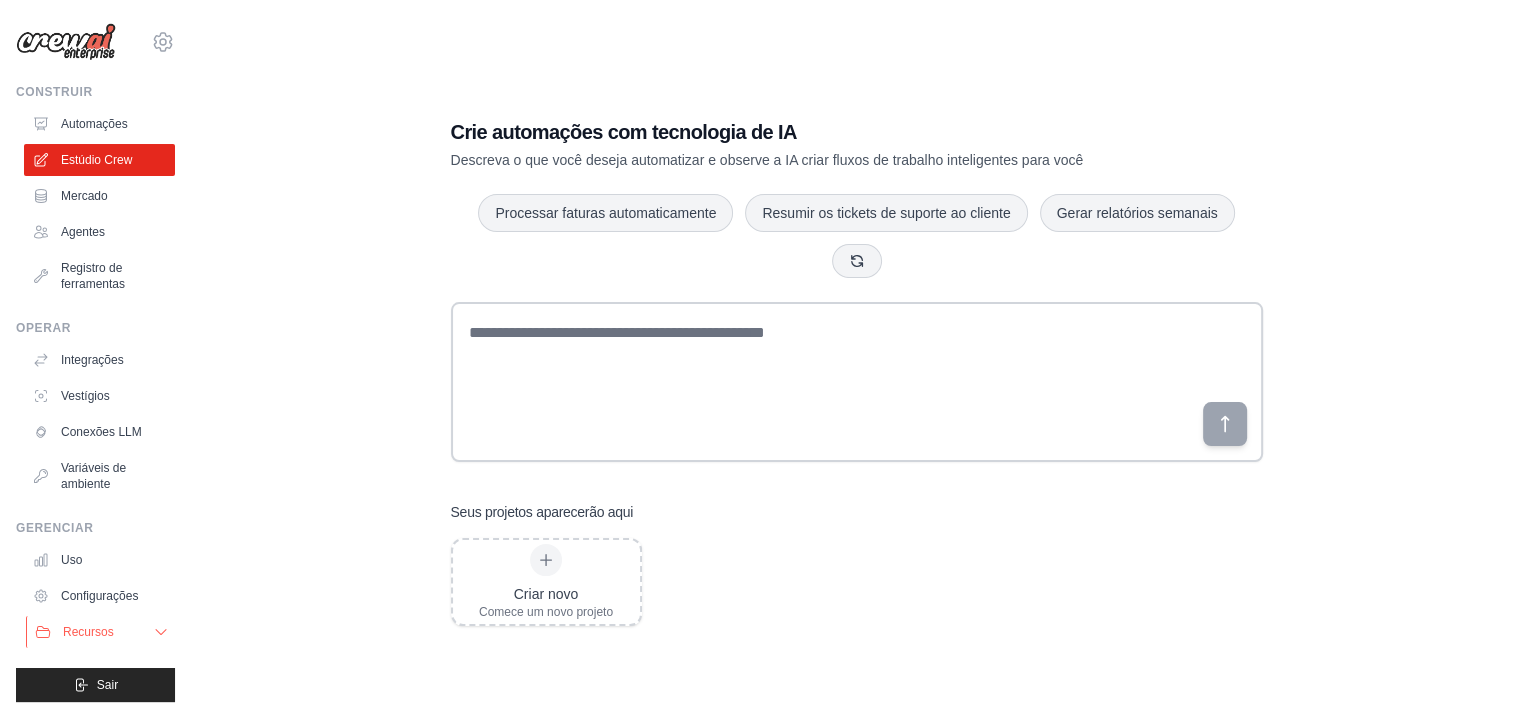 click on "Recursos" at bounding box center (101, 632) 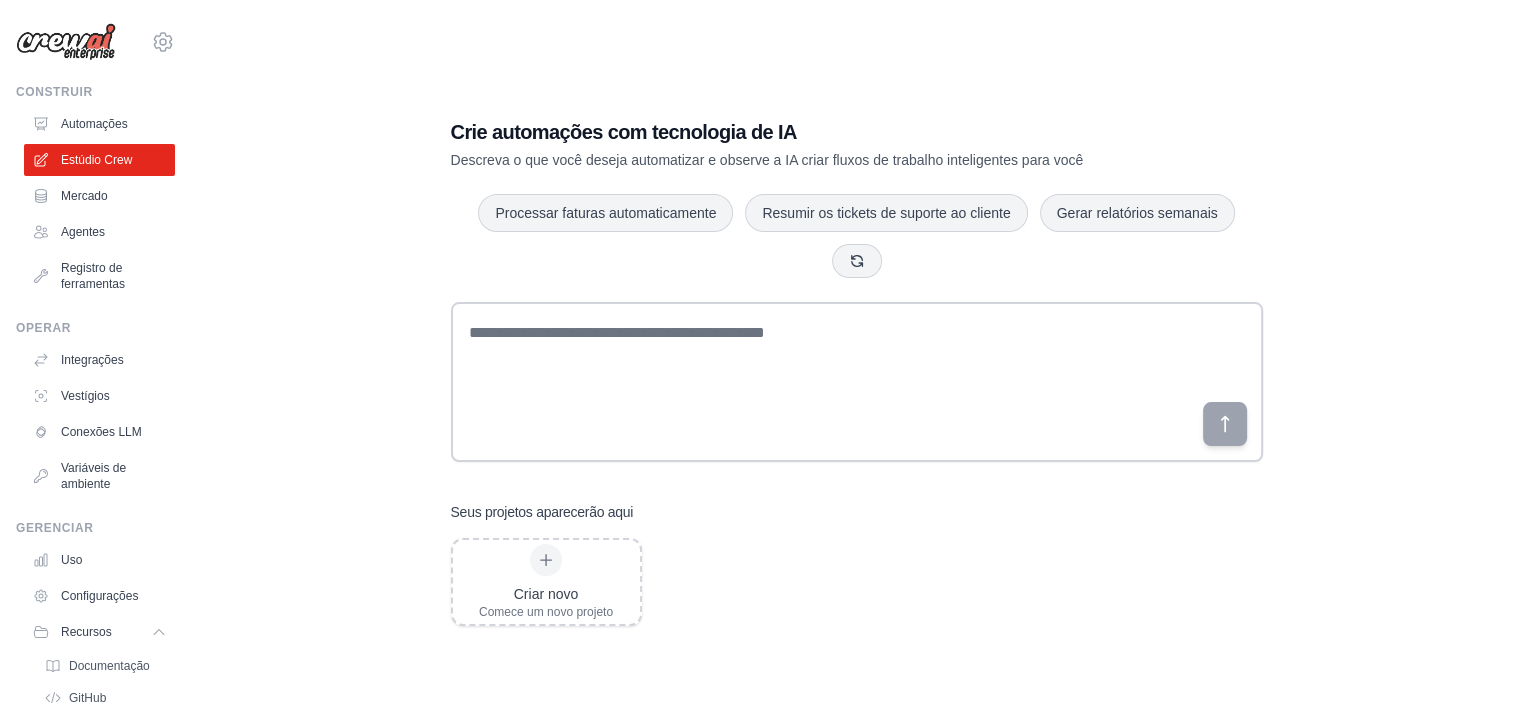 scroll, scrollTop: 158, scrollLeft: 0, axis: vertical 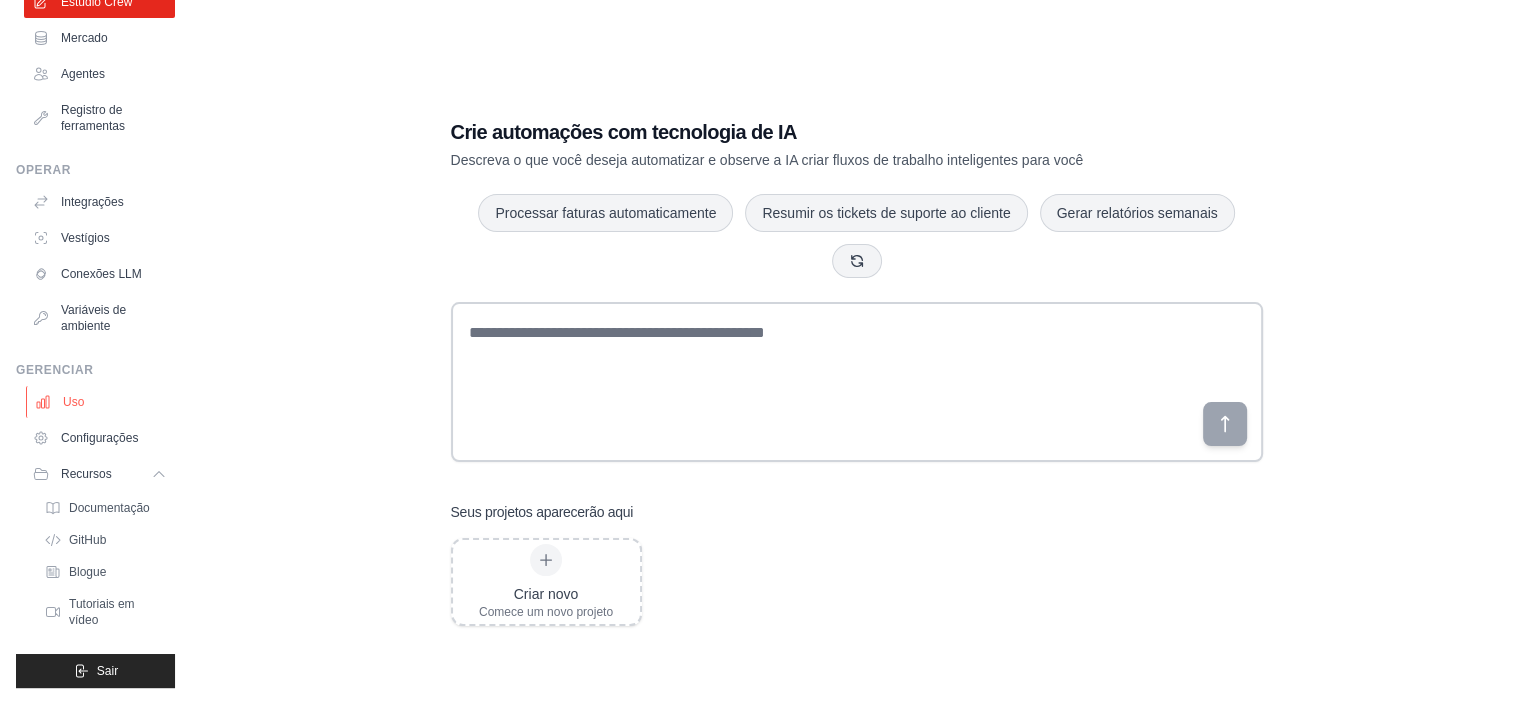 click on "Uso" at bounding box center (101, 402) 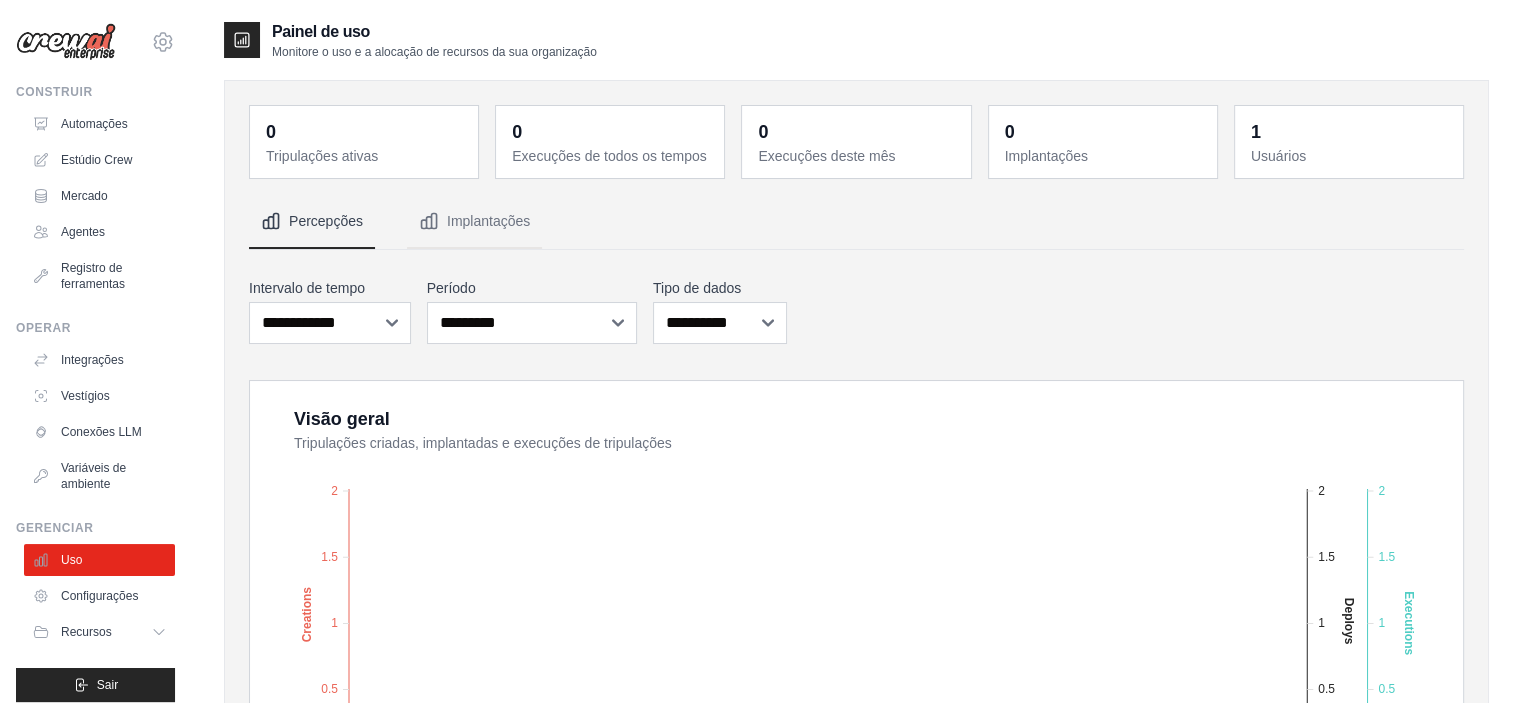 click on "Painel de uso
Monitore o uso e a alocação de recursos da sua organização
0
Tripulações ativas
0
Execuções de todos os tempos
0
Execuções deste mês
0" at bounding box center (856, 725) 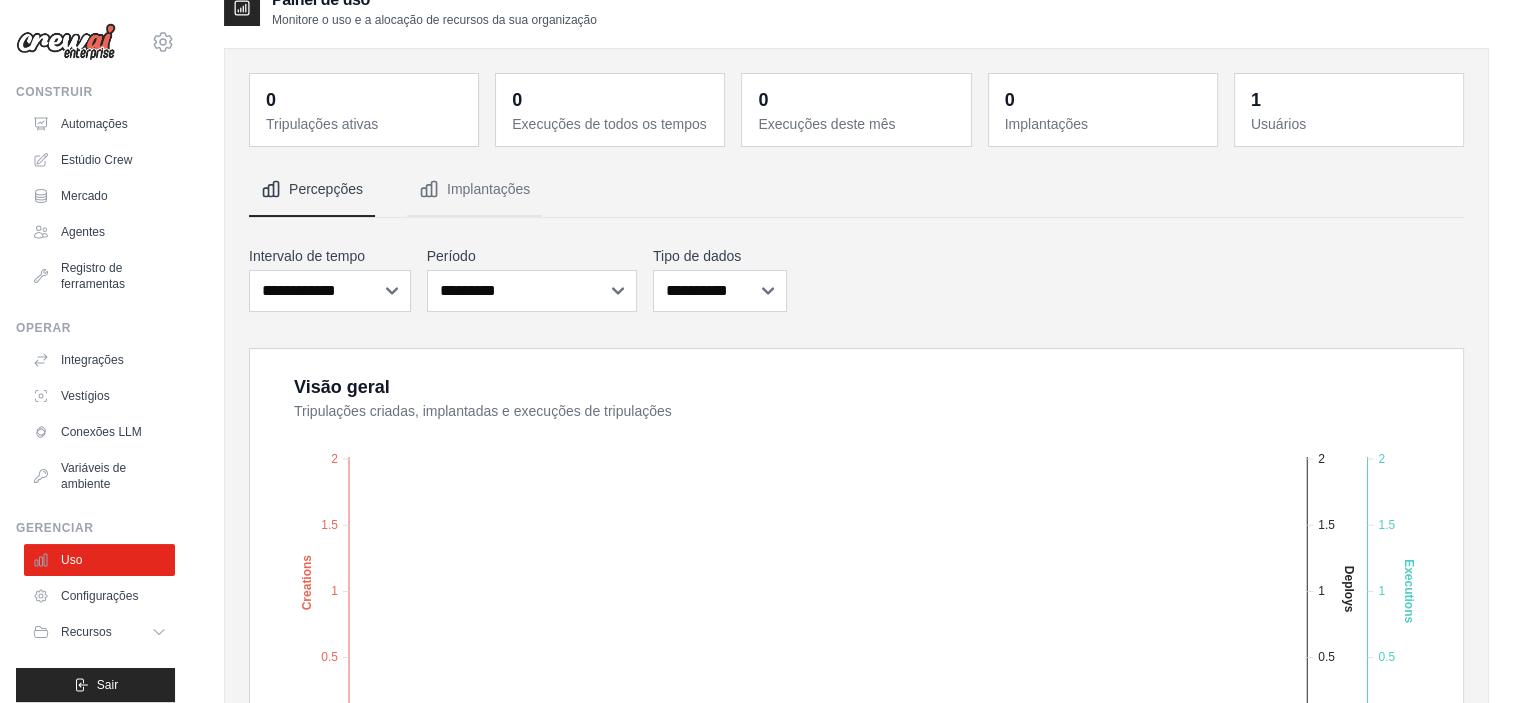 scroll, scrollTop: 0, scrollLeft: 0, axis: both 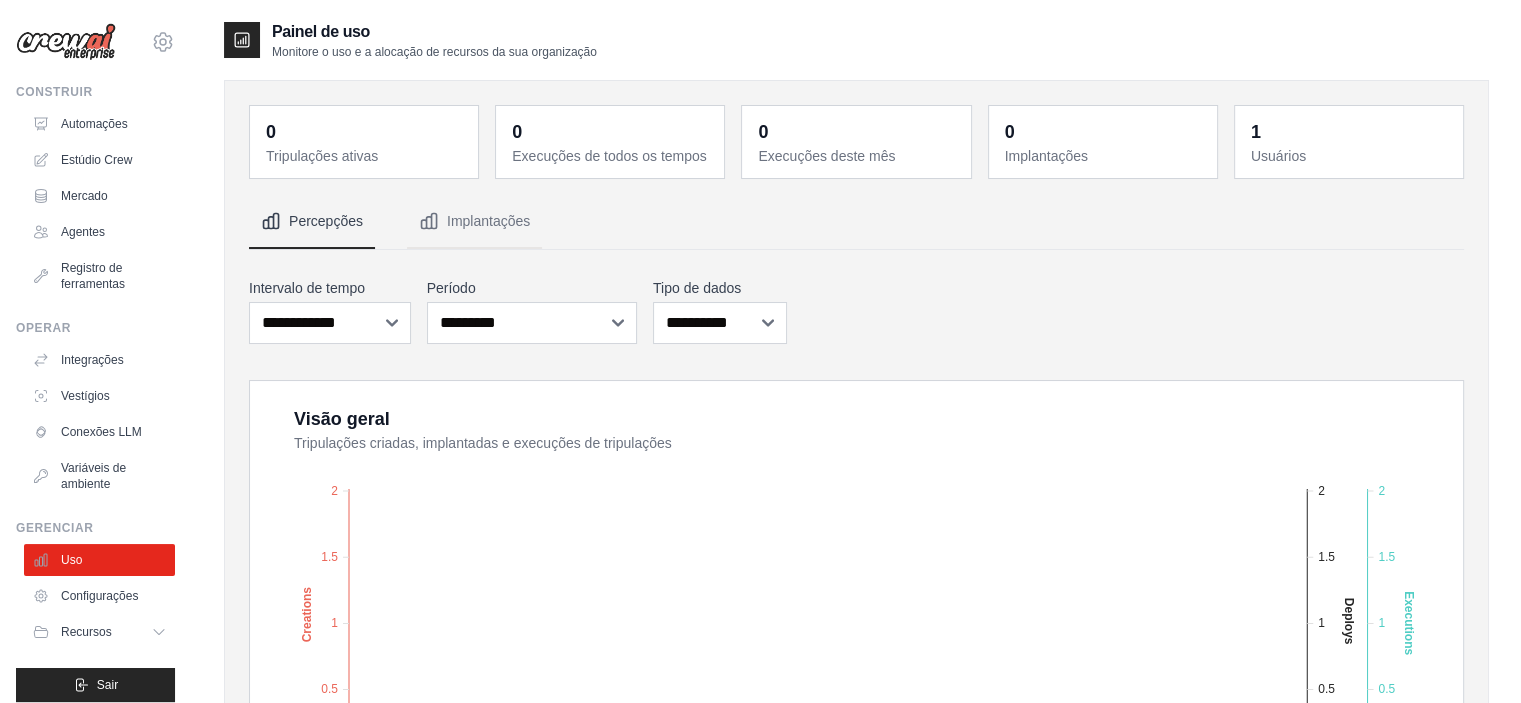 click at bounding box center [66, 42] 